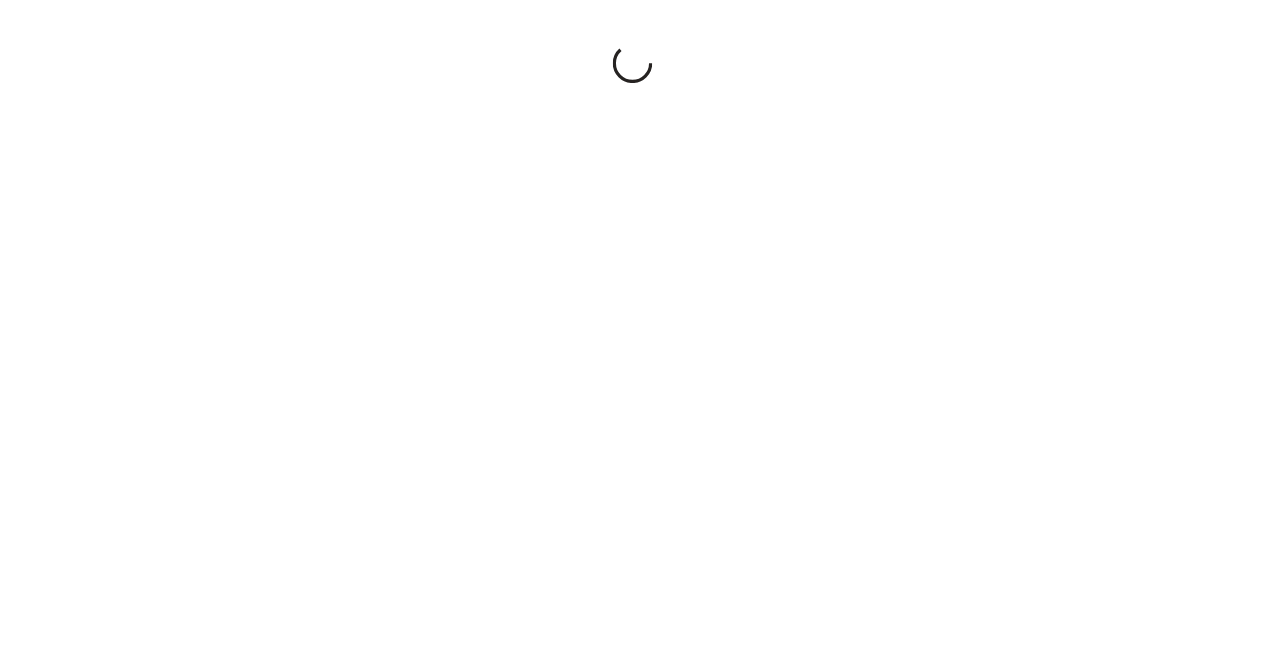 scroll, scrollTop: 0, scrollLeft: 0, axis: both 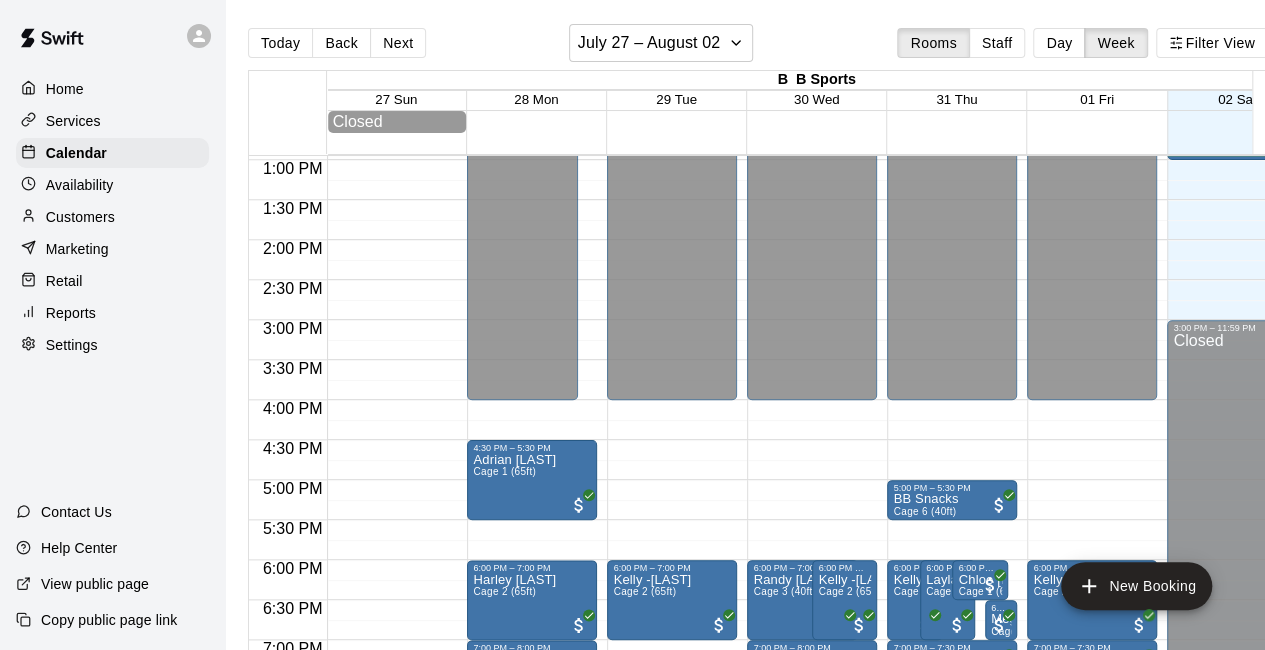 click on "Retail" at bounding box center [112, 281] 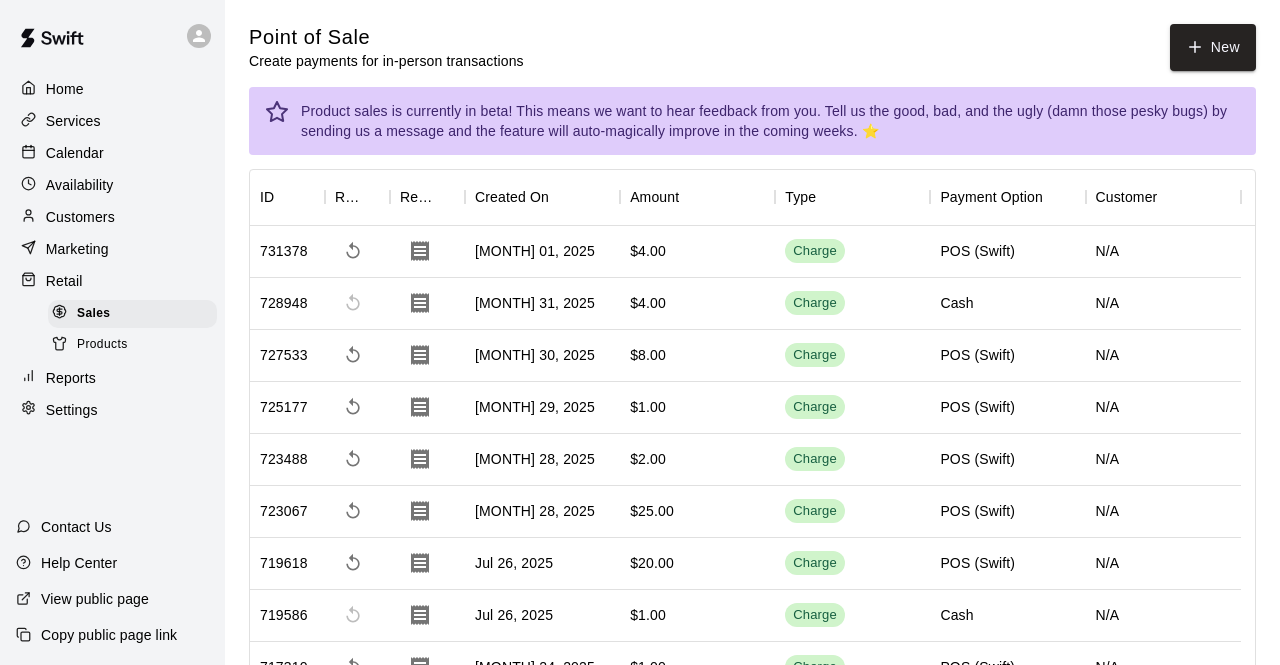 click on "New" at bounding box center (1213, 47) 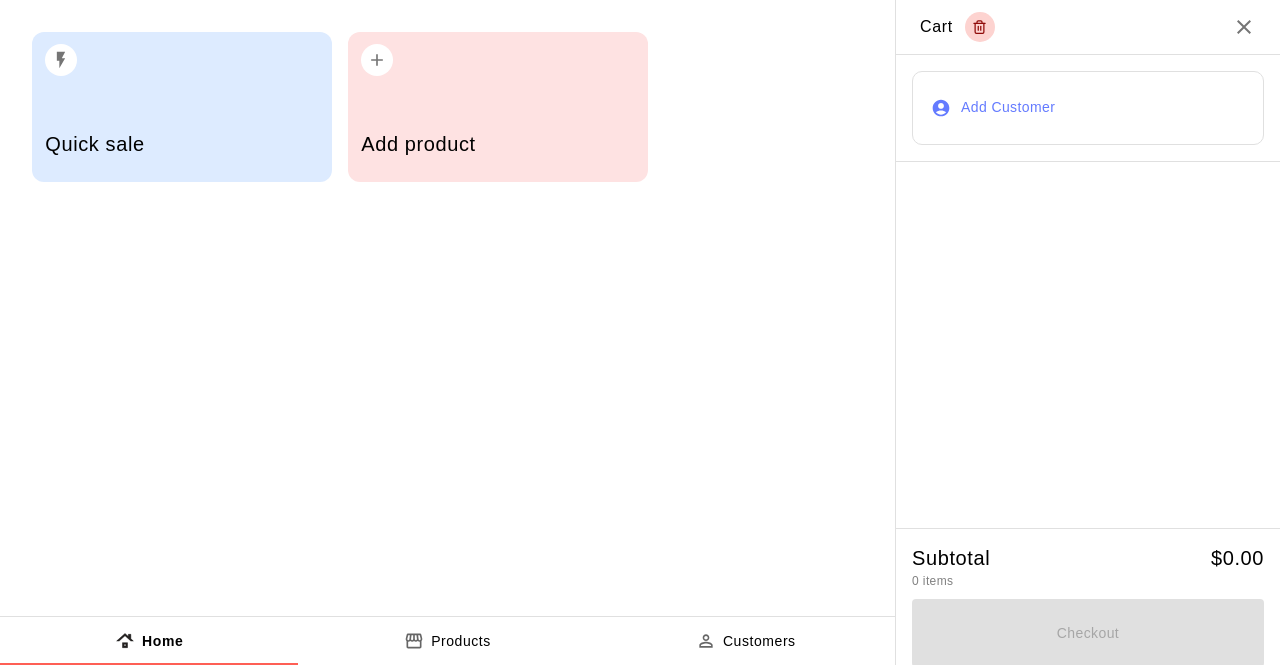 click on "Add product" at bounding box center [498, 107] 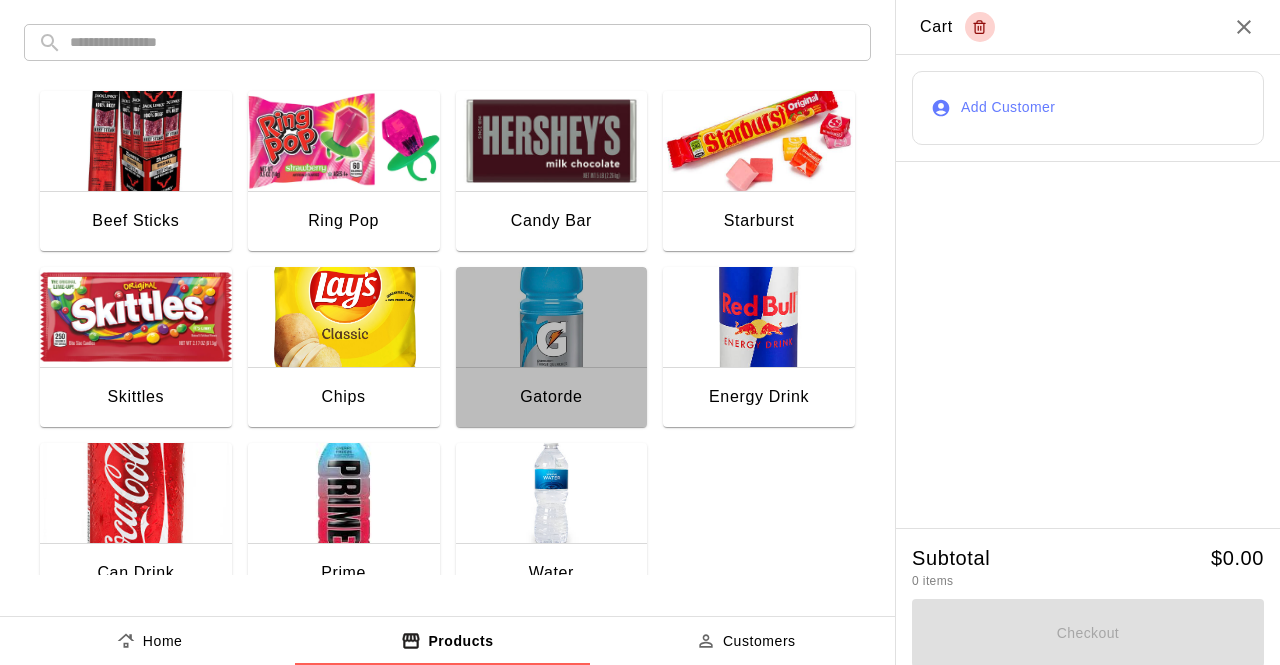 click at bounding box center [552, 317] 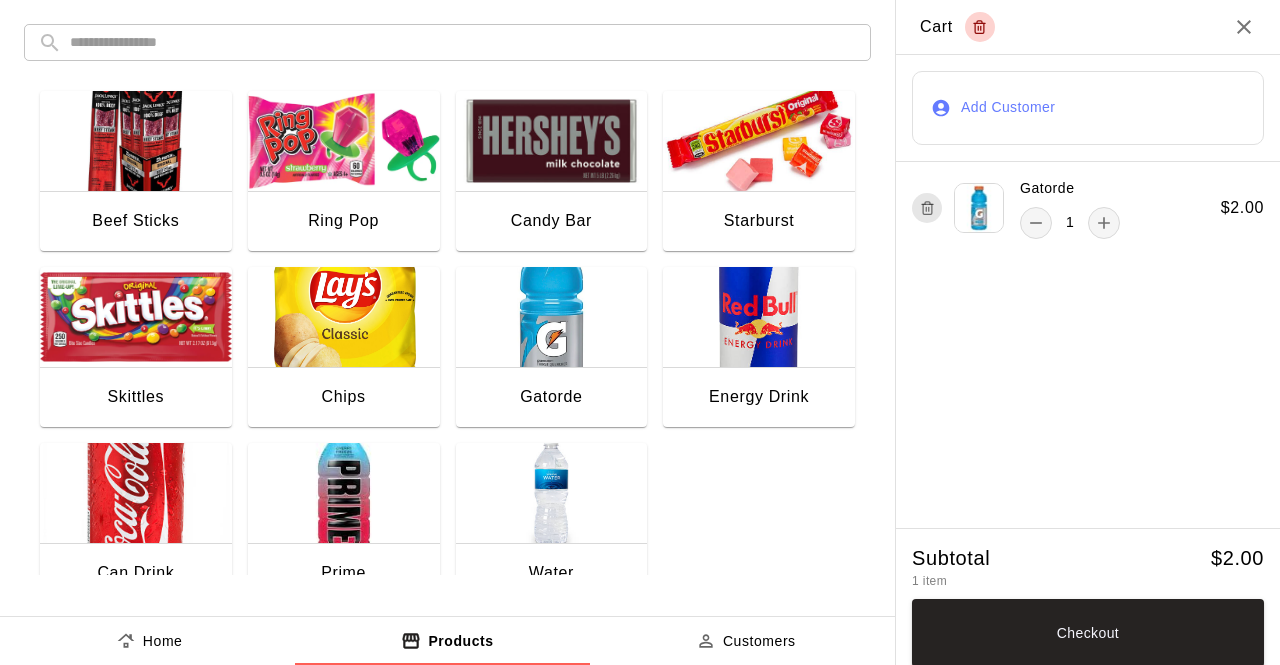 click 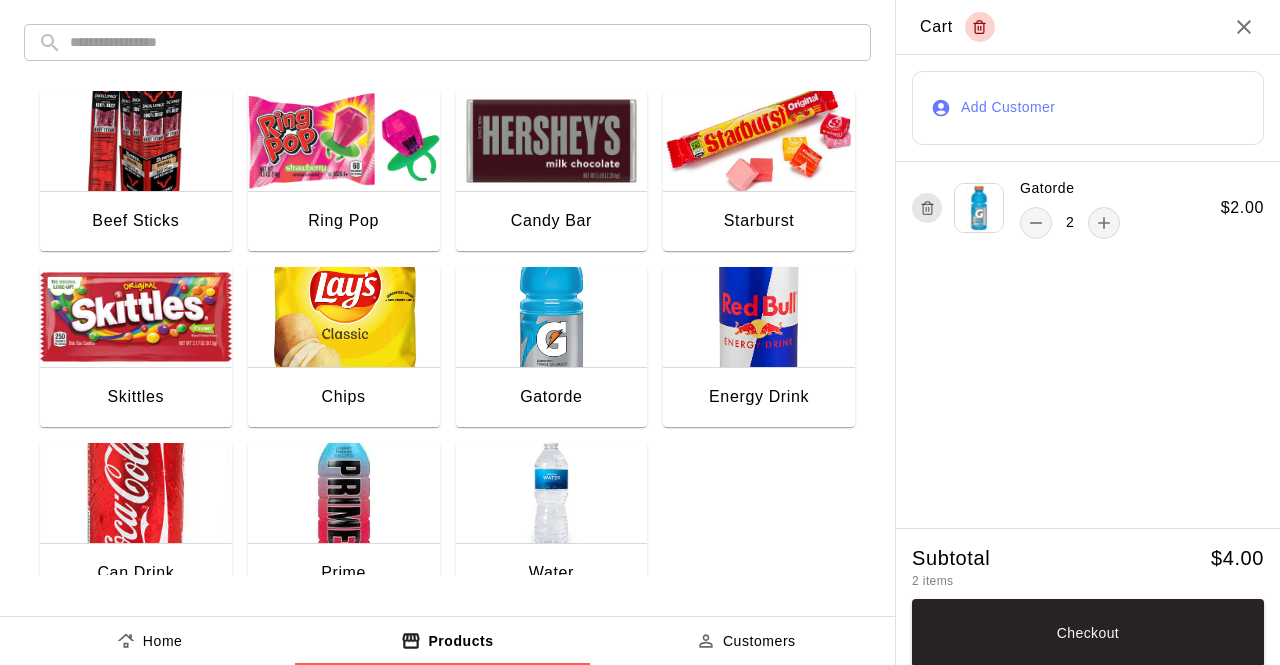 click on "Checkout" at bounding box center [1088, 633] 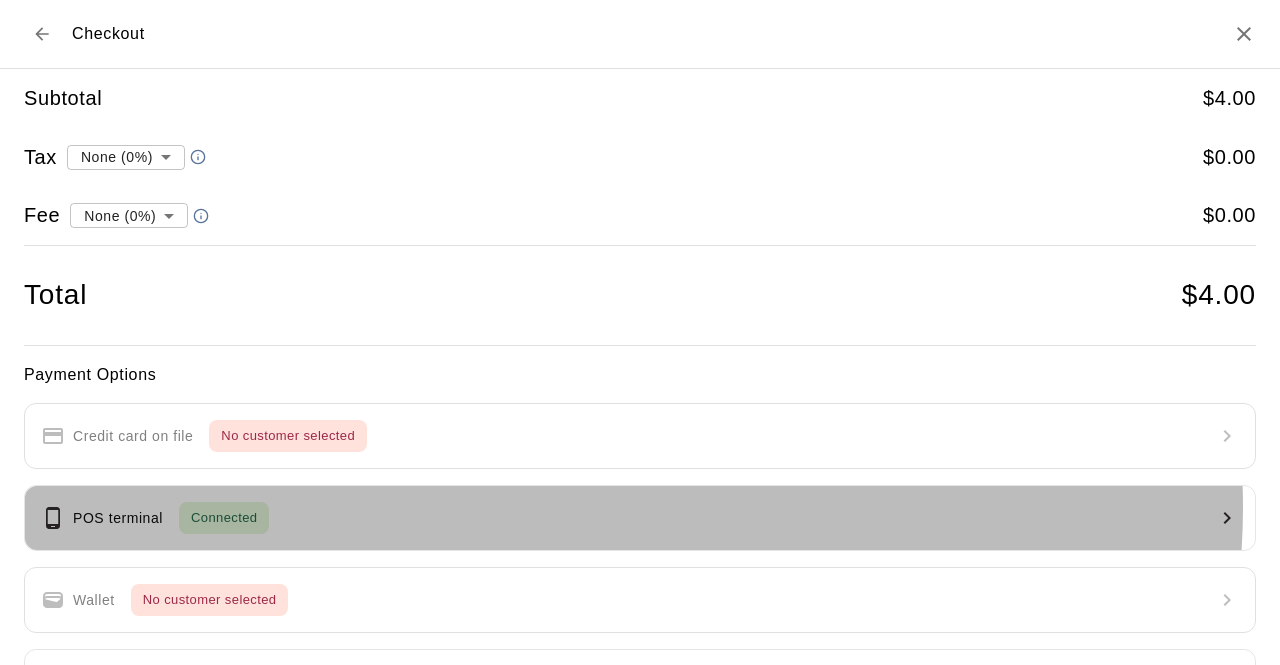 click on "POS terminal Connected" at bounding box center [640, 518] 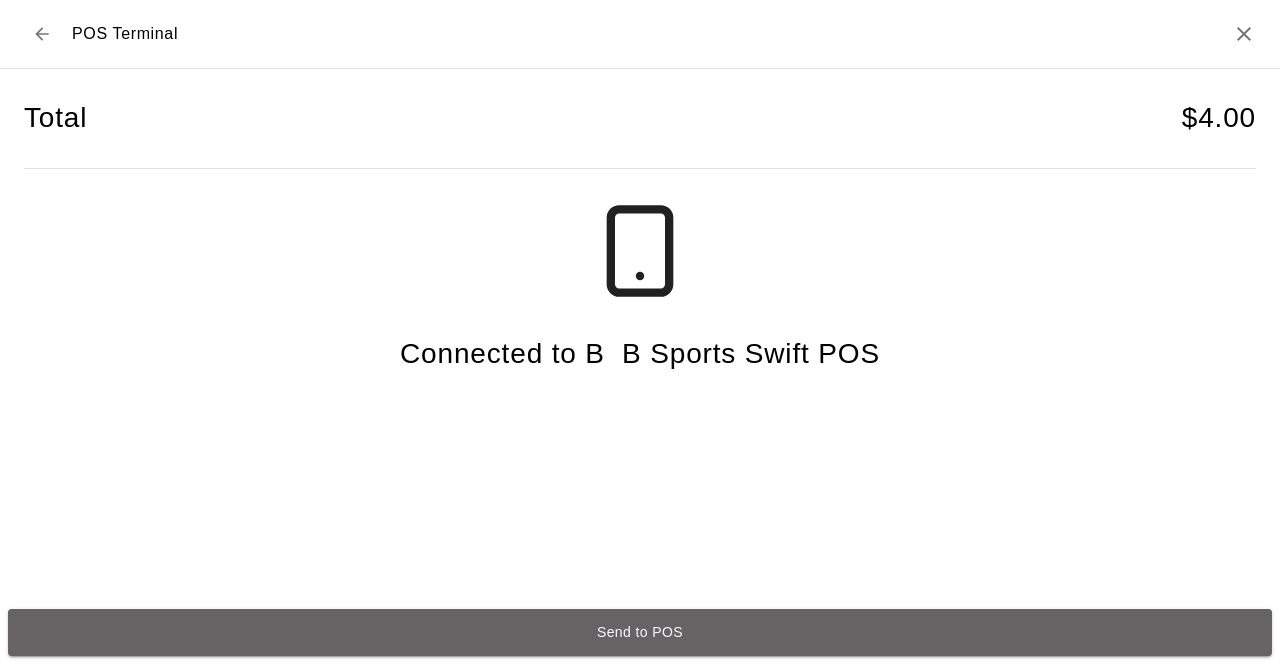 click on "Send to POS" at bounding box center (640, 632) 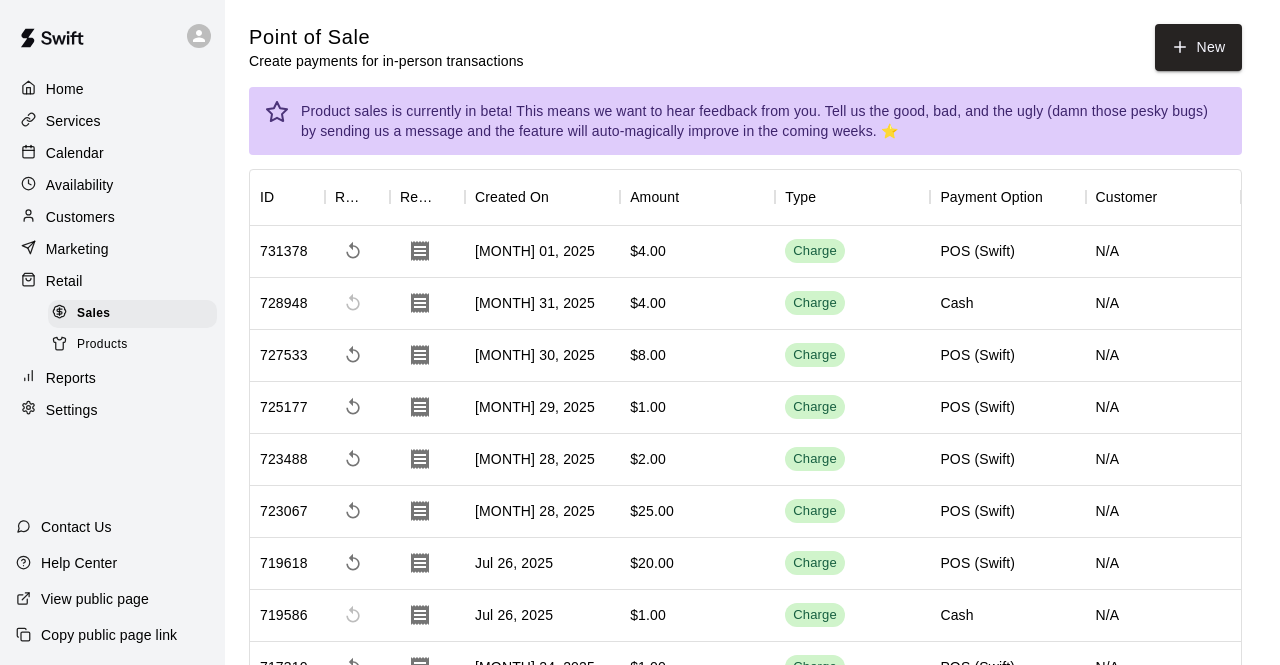 click on "Checkout completed" at bounding box center [640, 108] 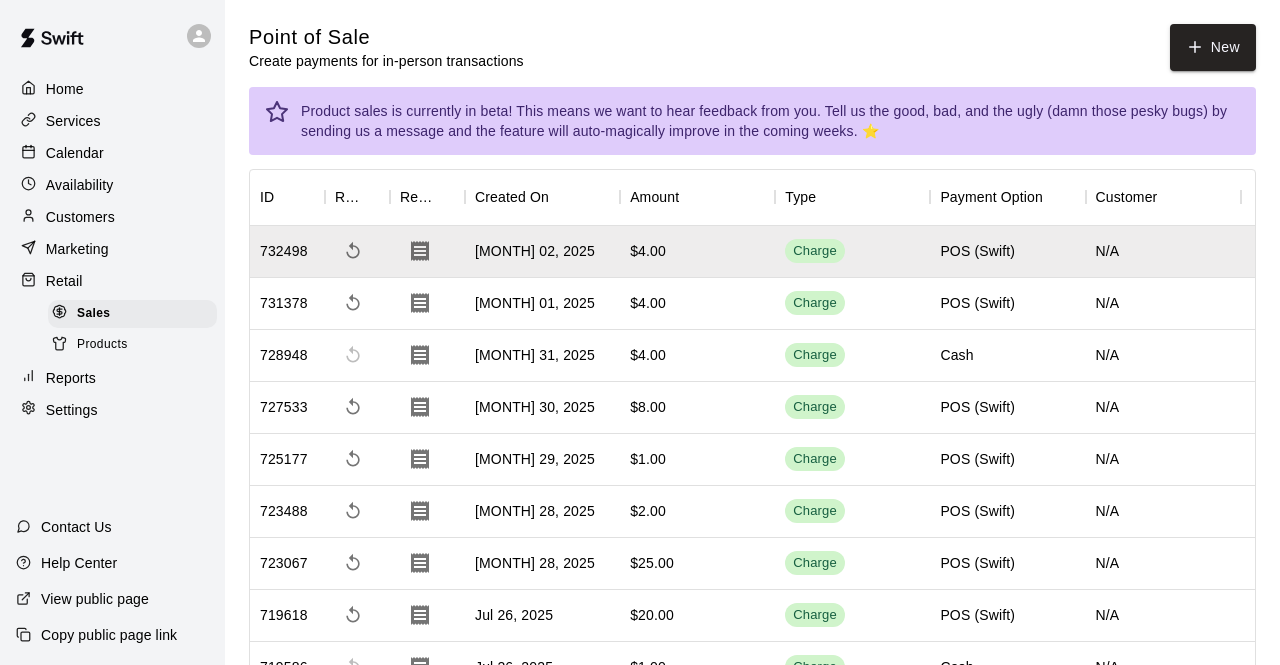 click on "Charge" at bounding box center (815, 251) 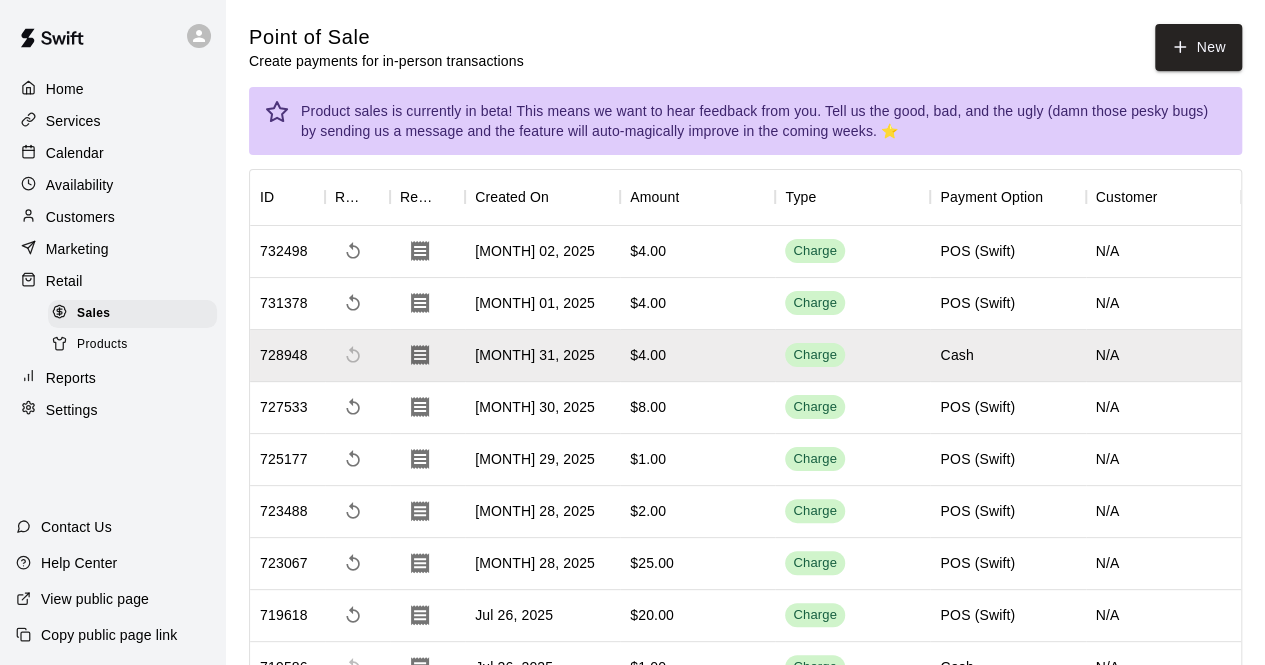 click on "Calendar" at bounding box center (75, 153) 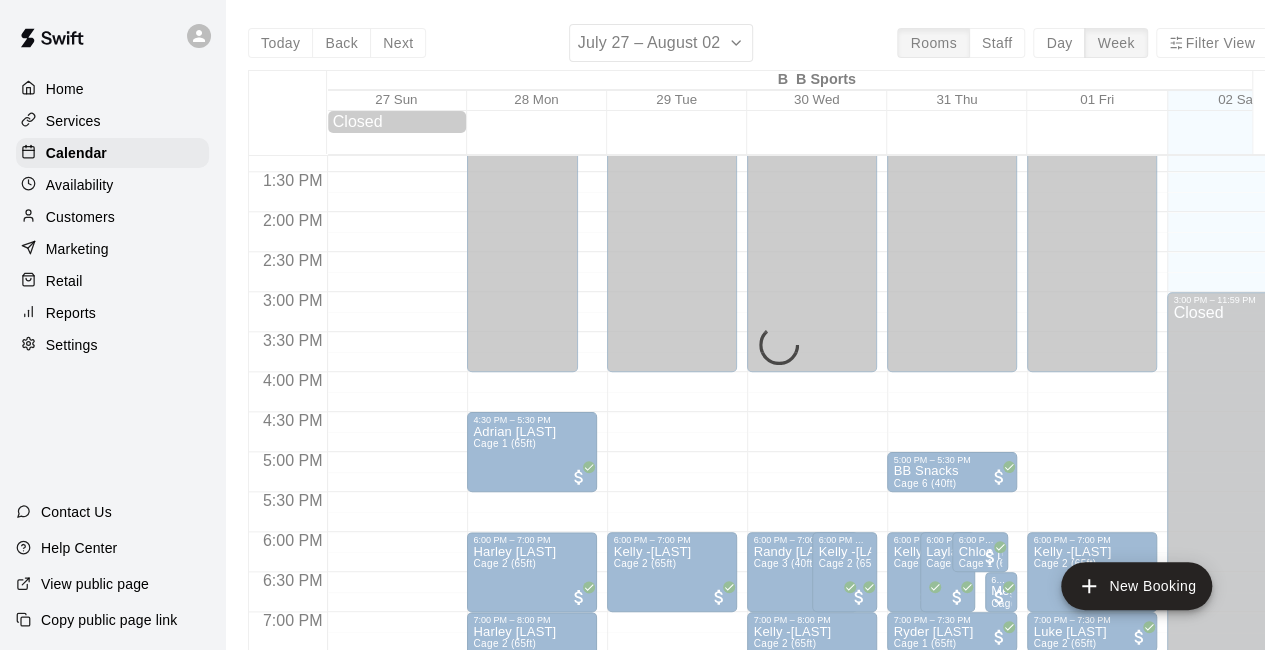 scroll, scrollTop: 1074, scrollLeft: 8, axis: both 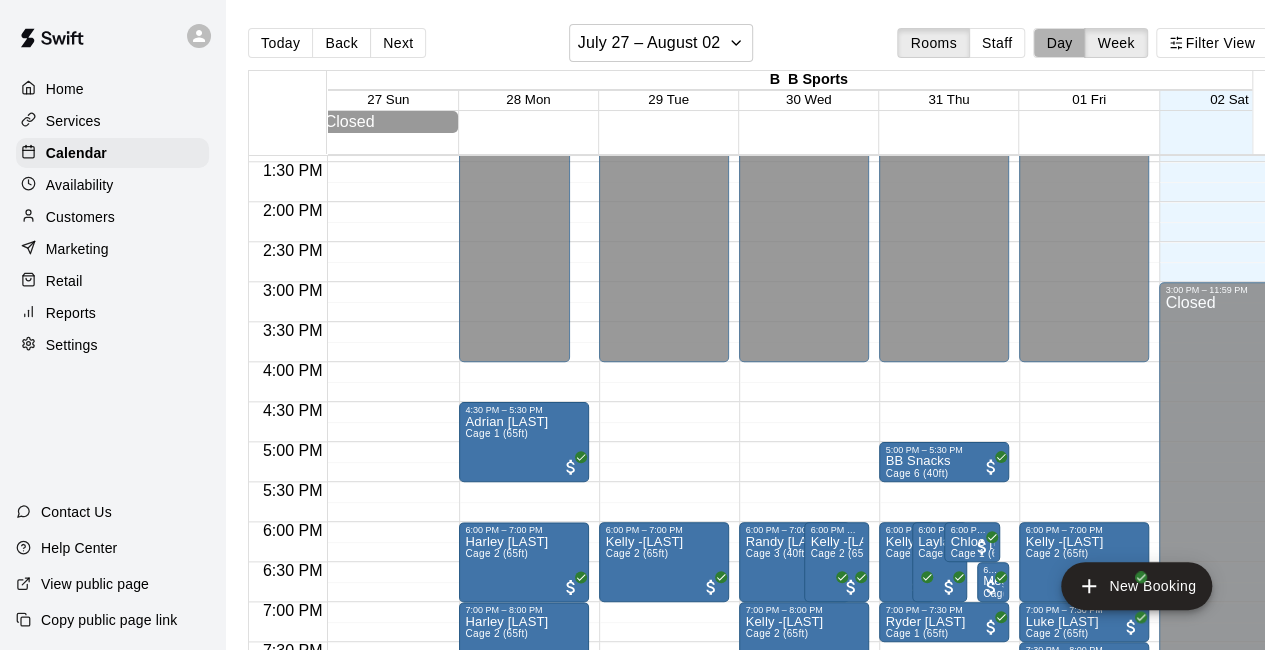 click on "Day" at bounding box center [1059, 43] 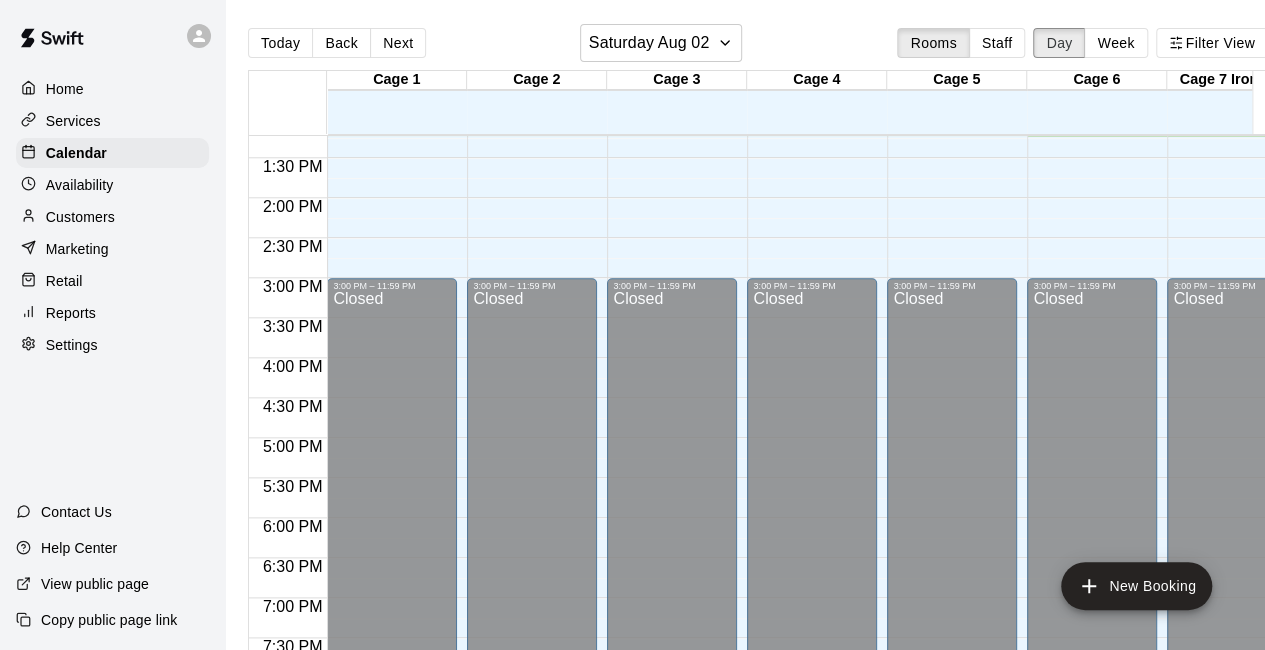 scroll, scrollTop: 1109, scrollLeft: 1, axis: both 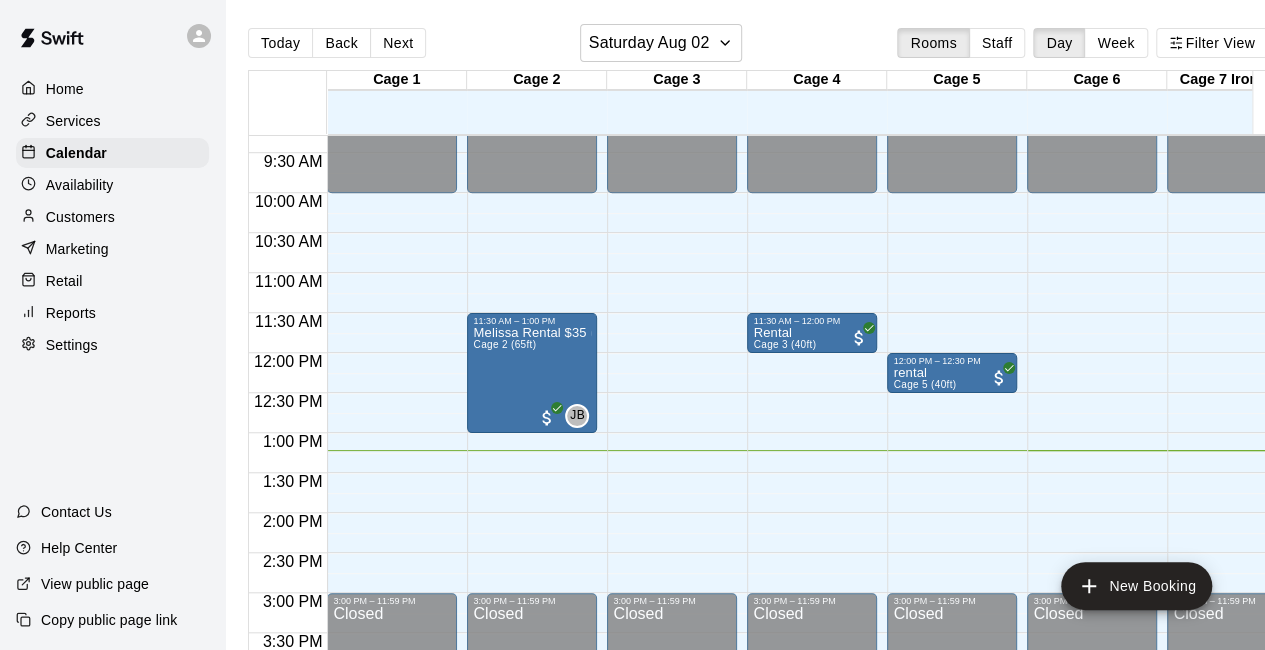 click on "New Booking" at bounding box center [1136, 586] 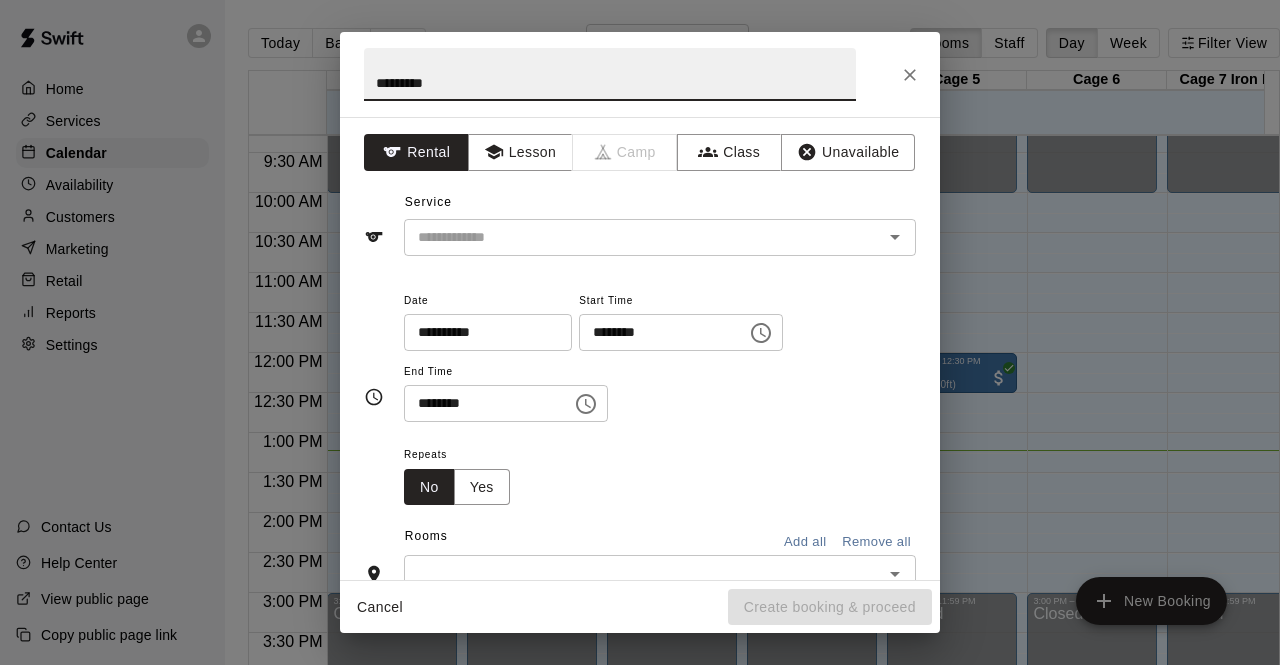 type on "*********" 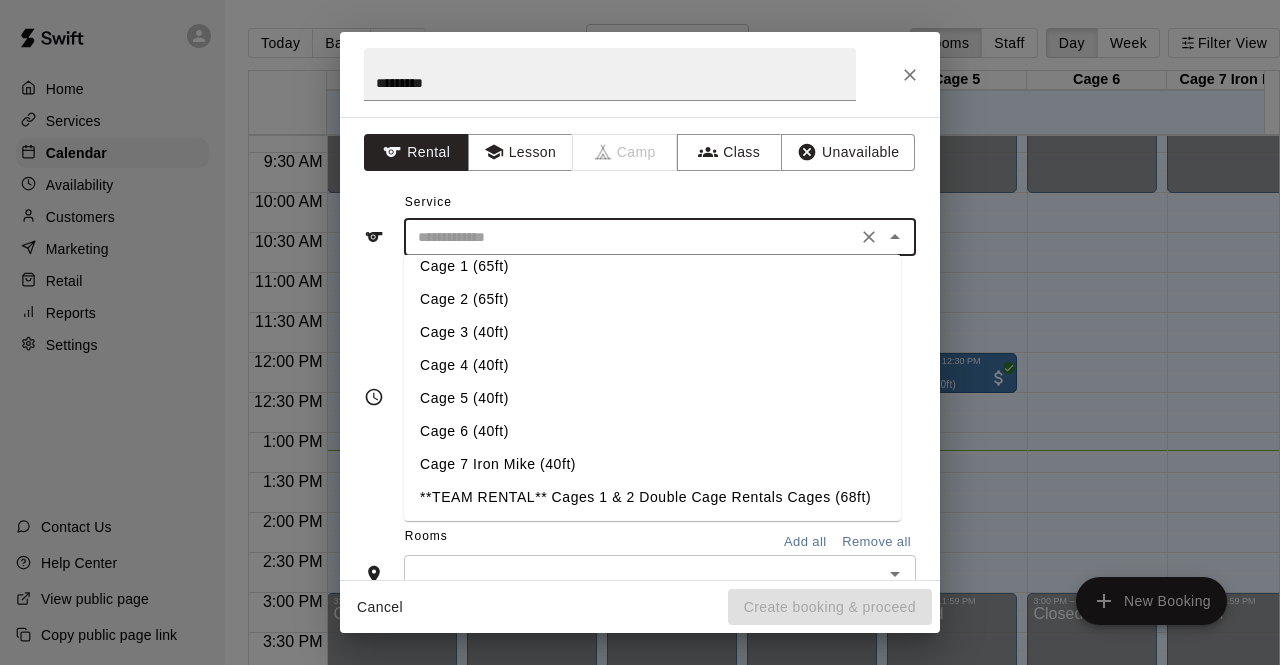 scroll, scrollTop: 16, scrollLeft: 0, axis: vertical 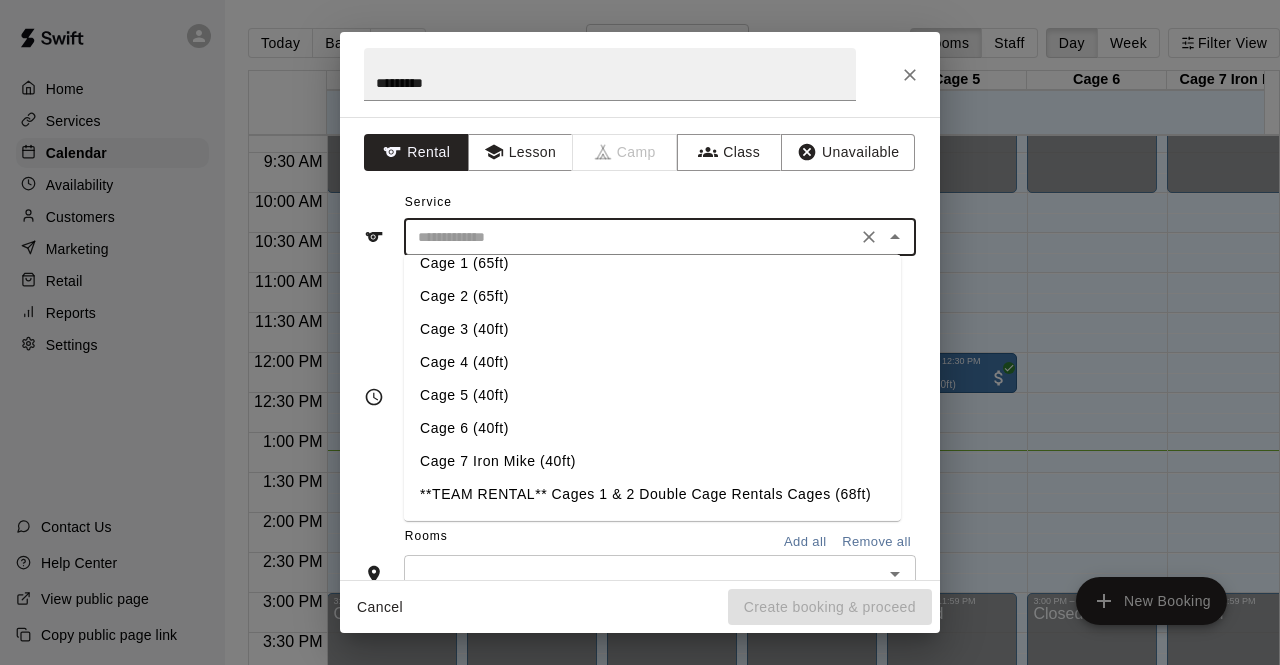 click on "Cage 4 (40ft)" at bounding box center (652, 362) 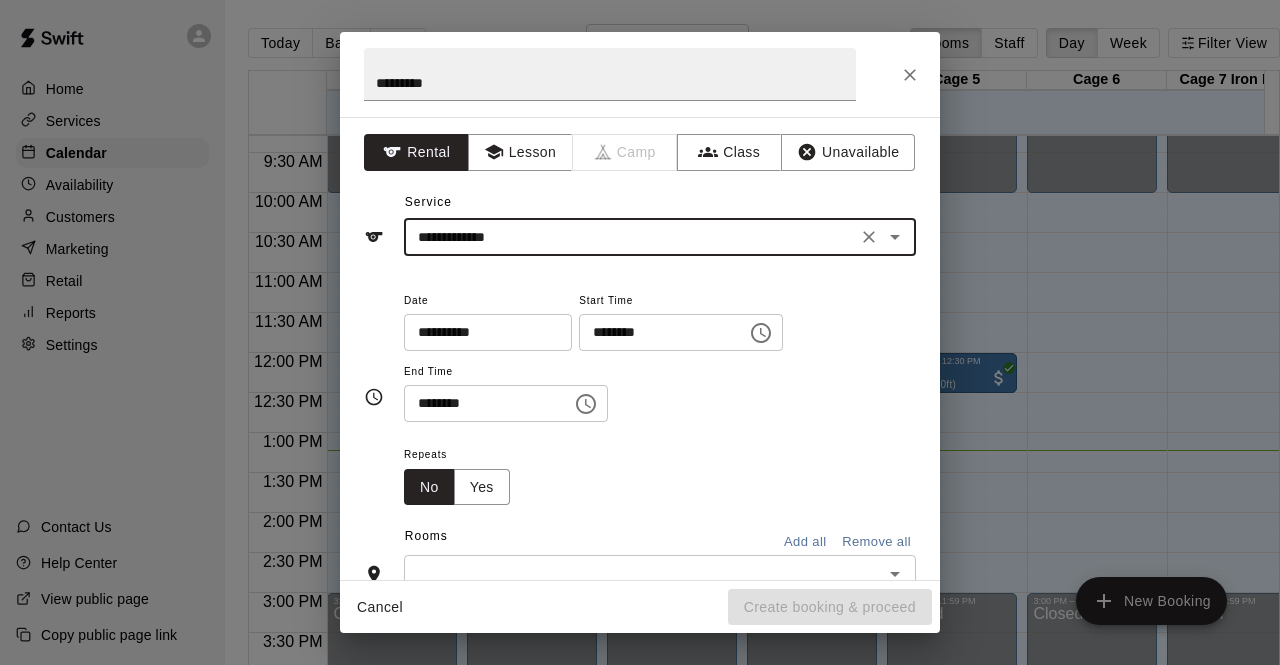 scroll, scrollTop: 41, scrollLeft: 0, axis: vertical 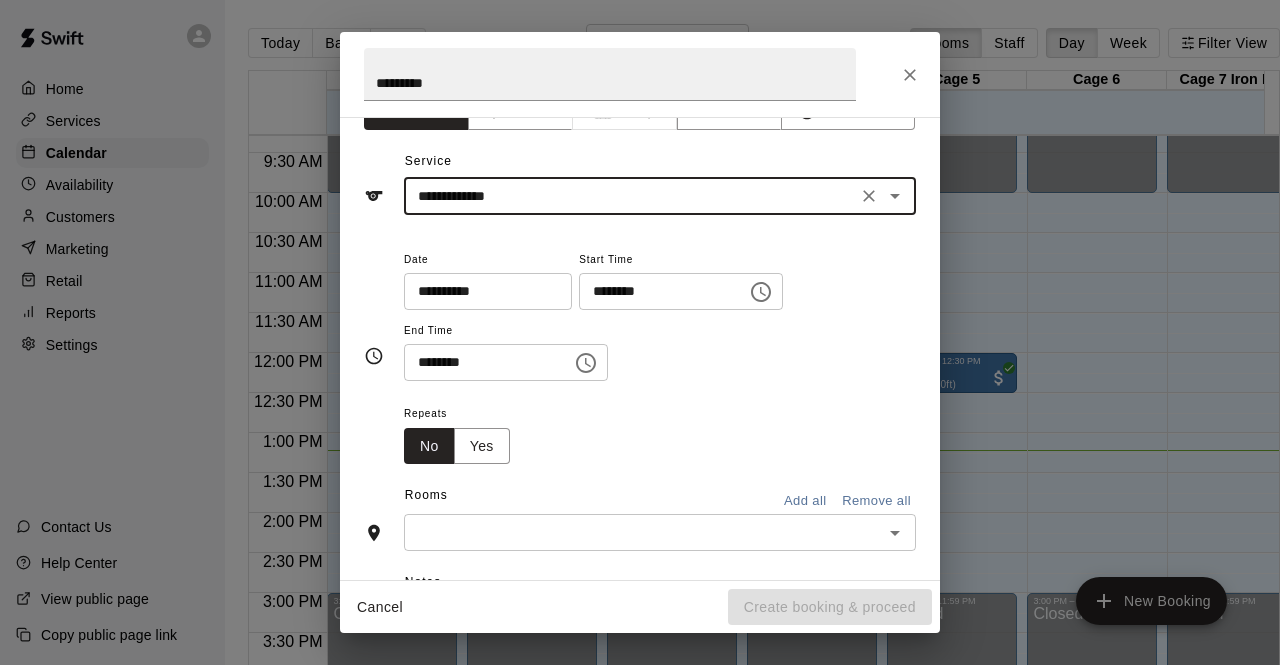 click 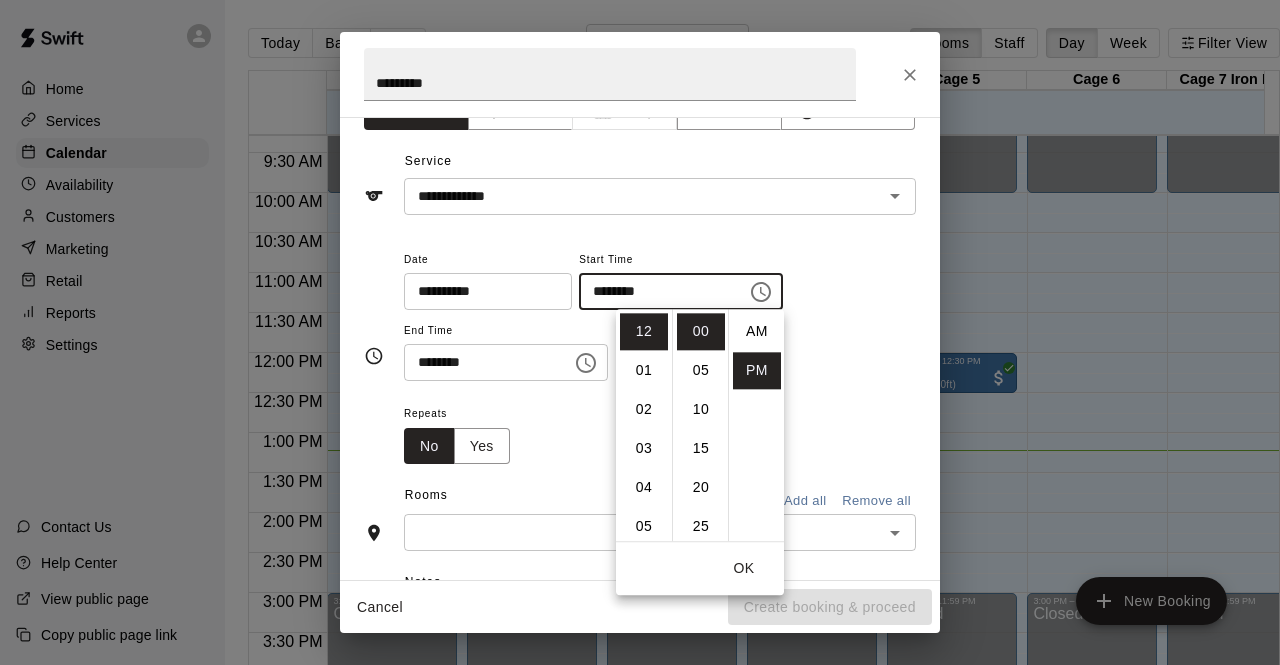 scroll, scrollTop: 36, scrollLeft: 0, axis: vertical 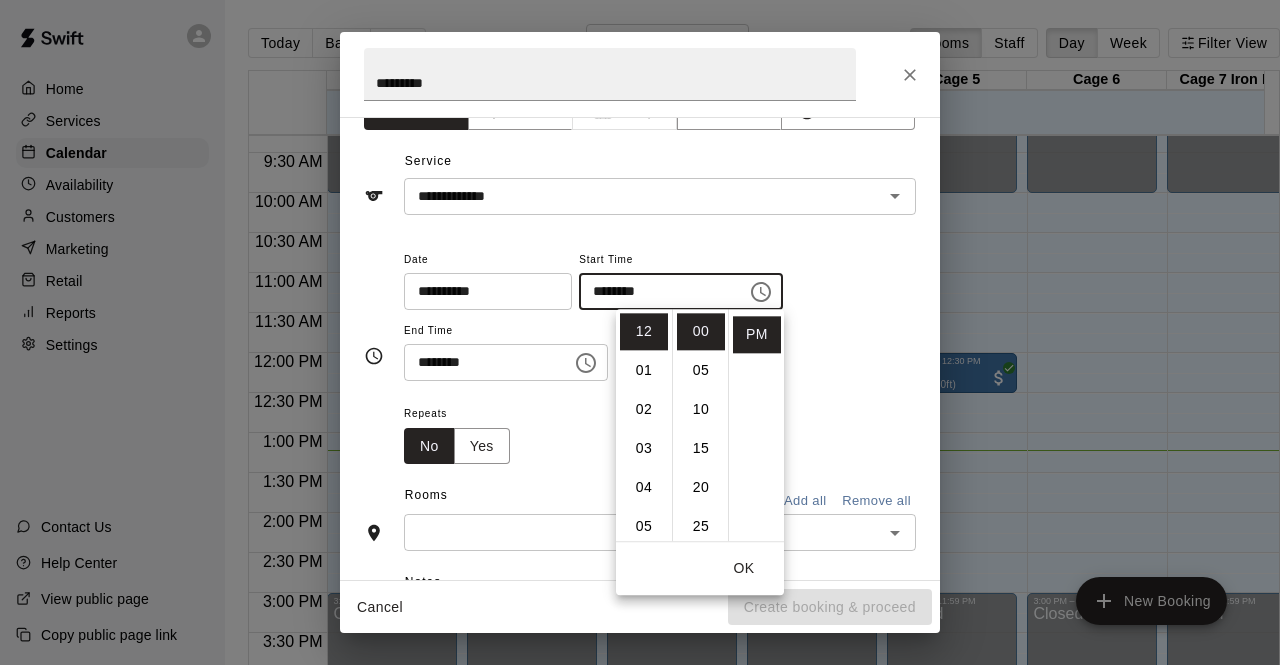 click on "01" at bounding box center [644, 370] 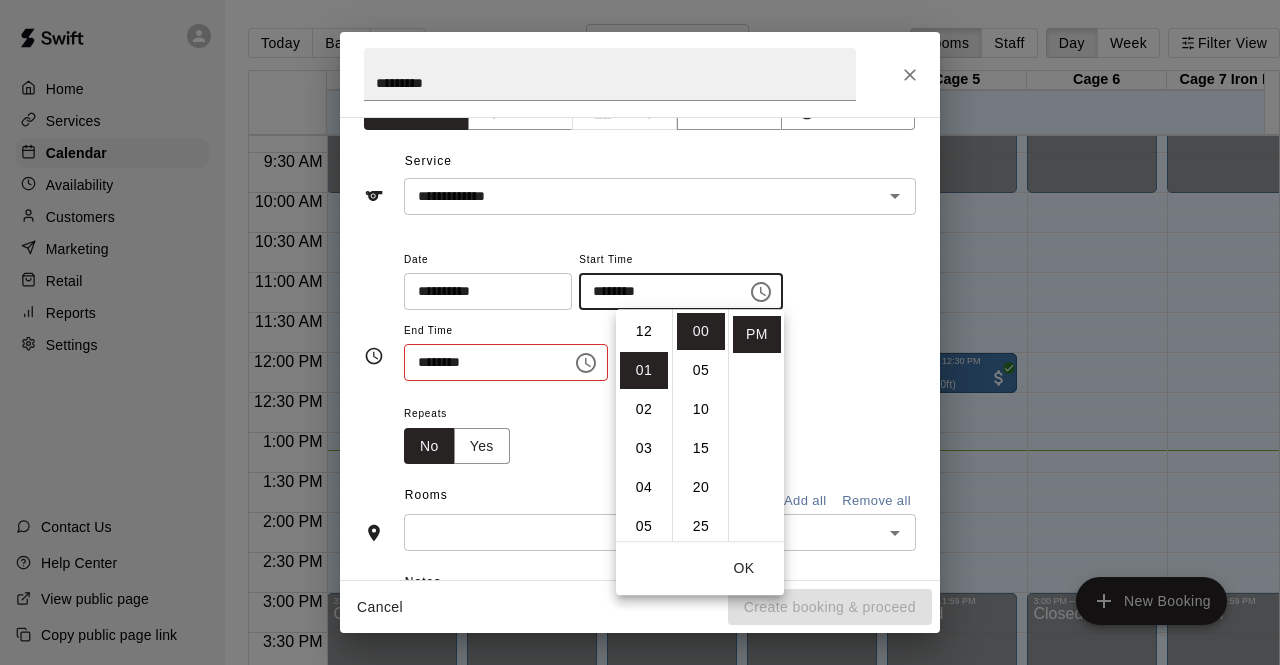 scroll, scrollTop: 39, scrollLeft: 0, axis: vertical 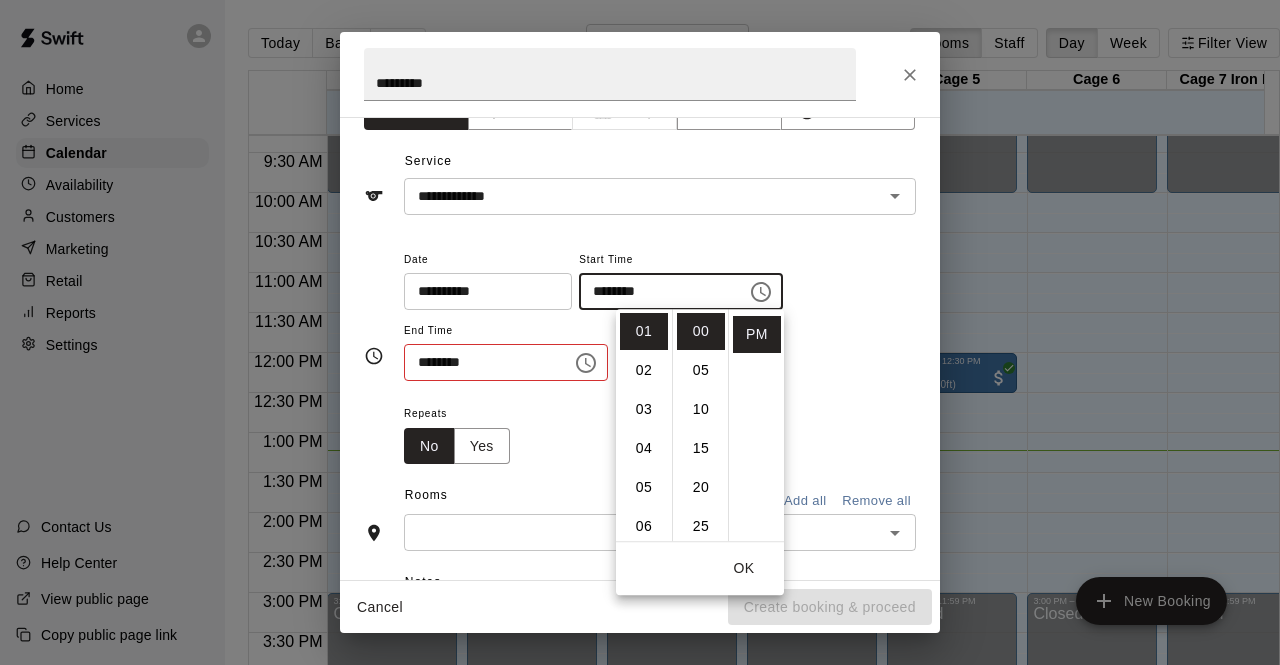 click on "Repeats No Yes" at bounding box center [660, 432] 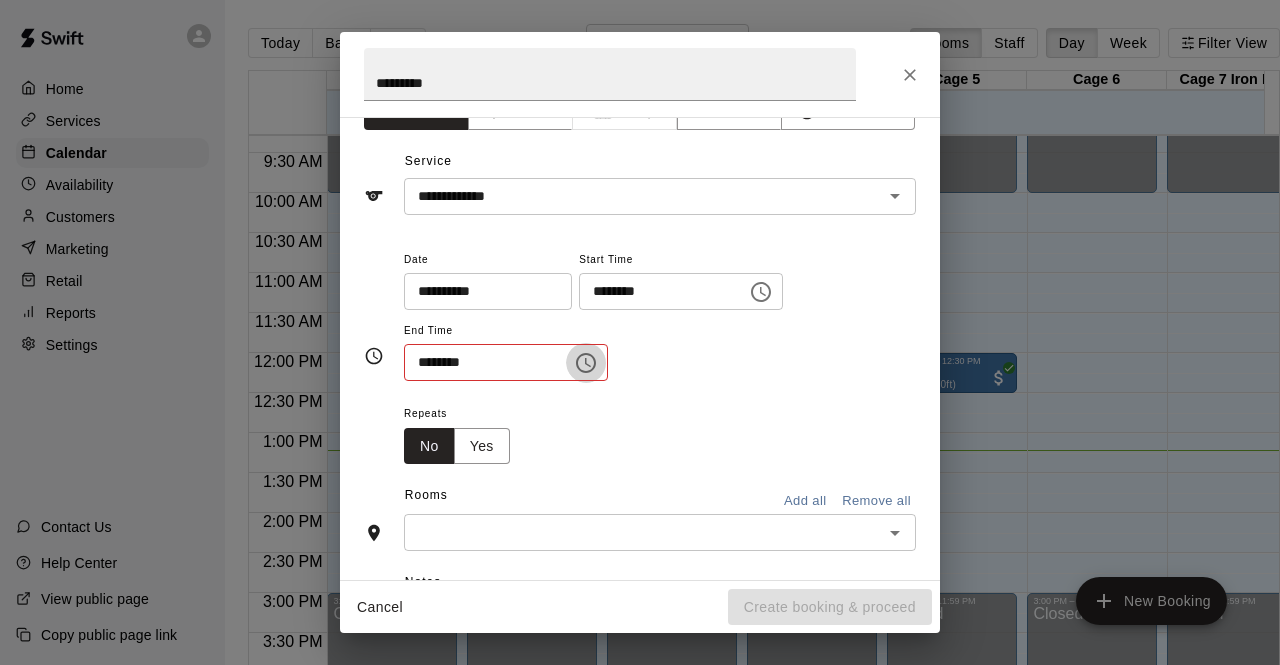 click 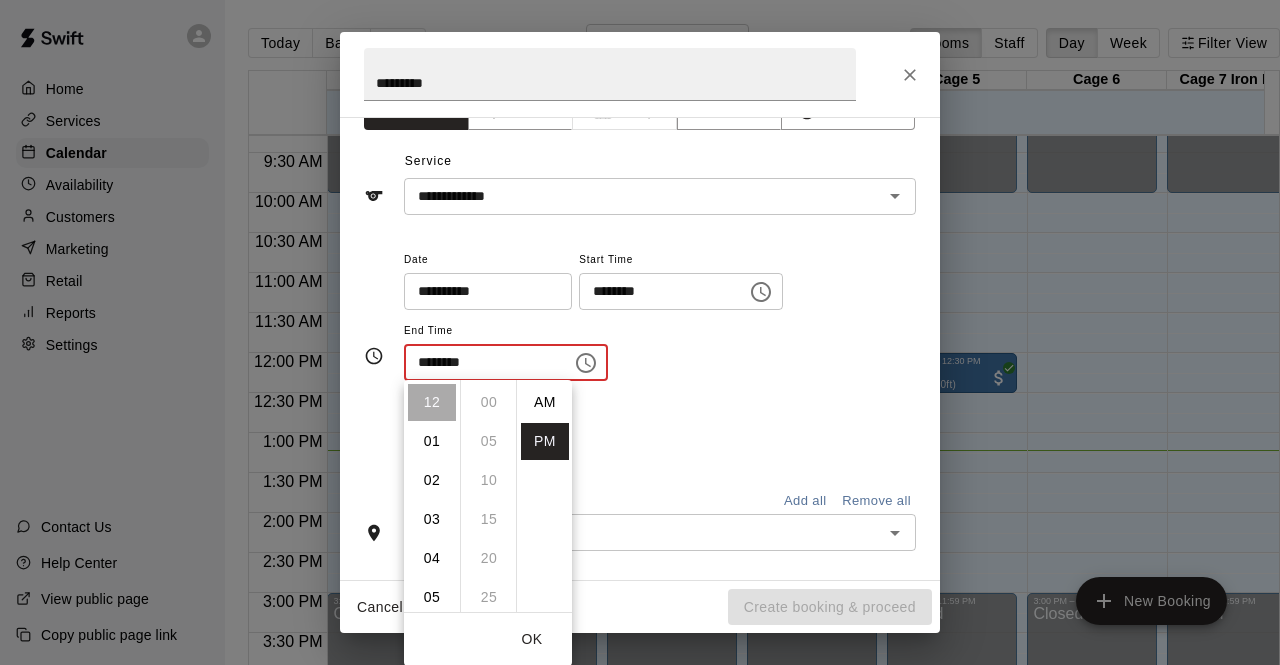 scroll, scrollTop: 234, scrollLeft: 0, axis: vertical 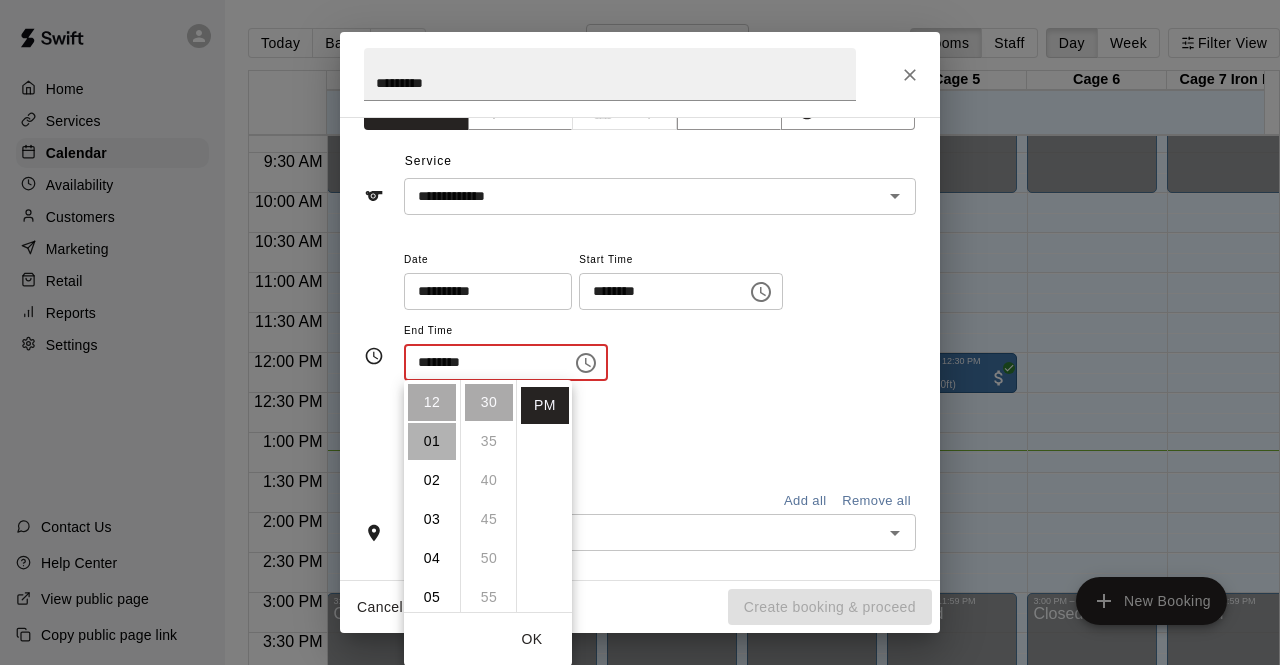 click on "01" at bounding box center [432, 441] 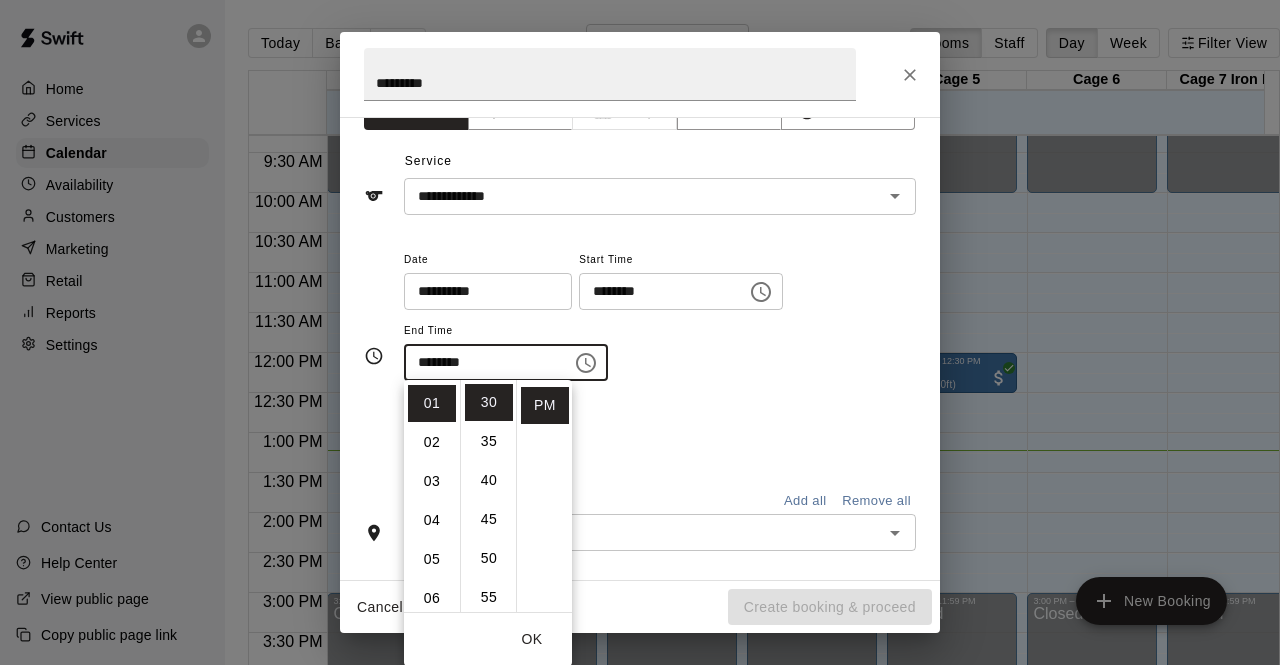 scroll, scrollTop: 39, scrollLeft: 0, axis: vertical 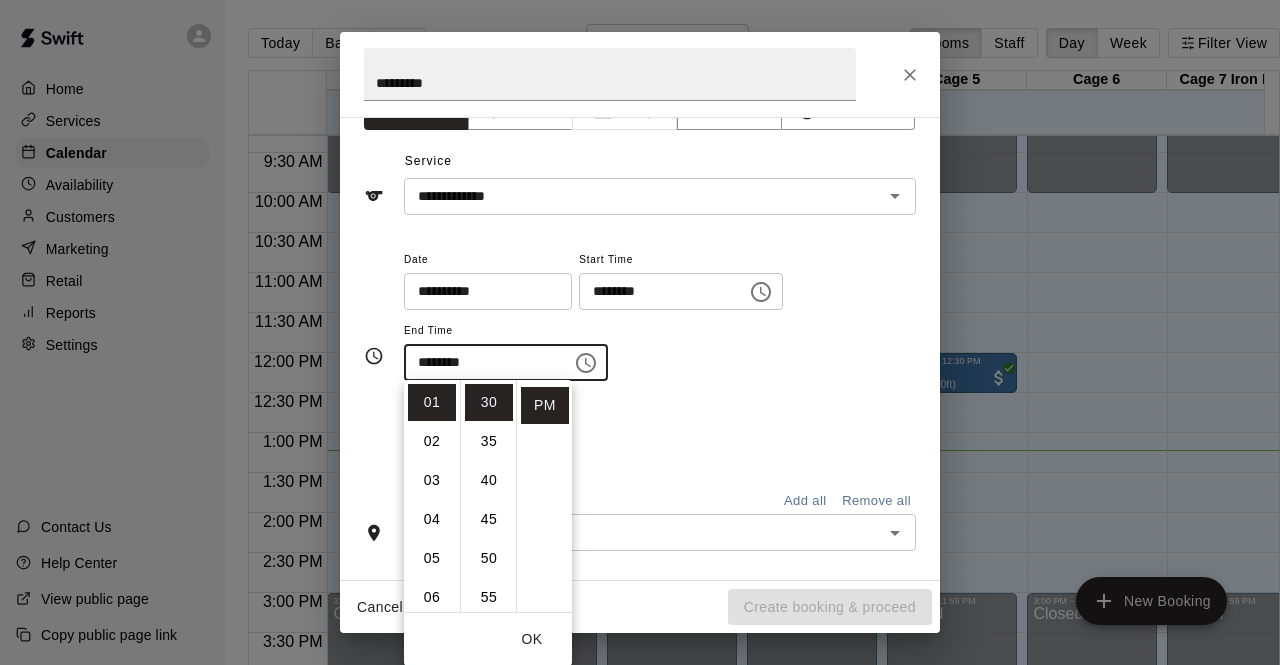 click on "OK" at bounding box center [532, 639] 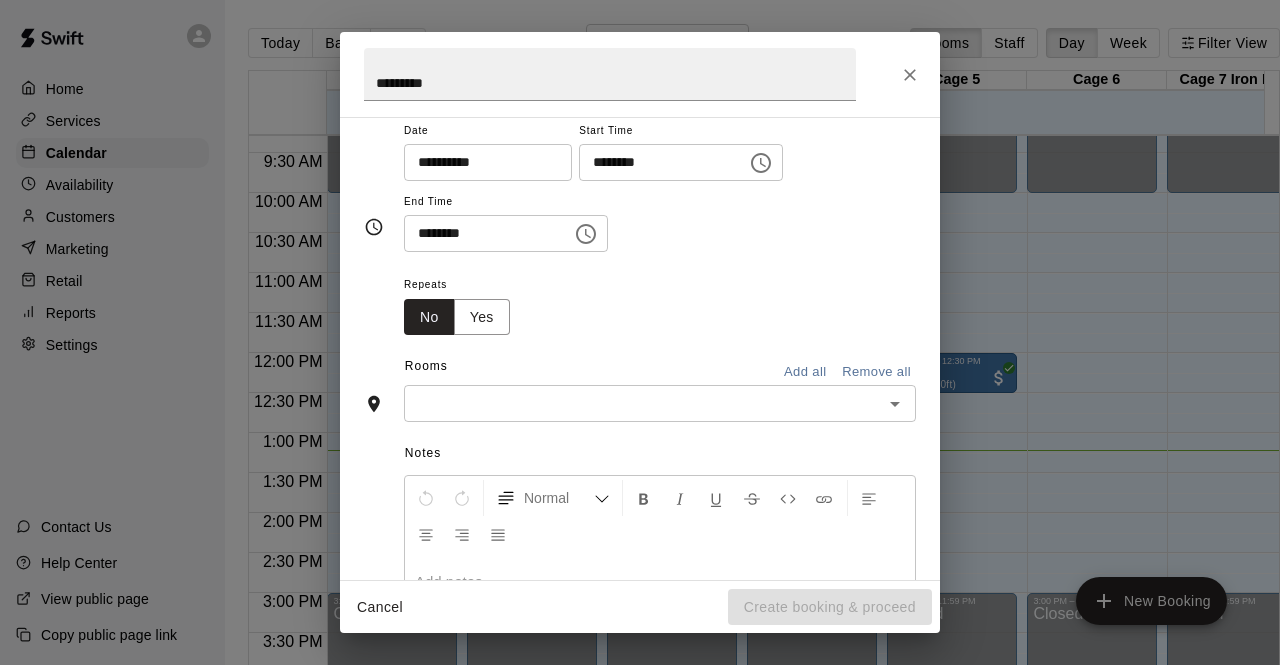 scroll, scrollTop: 170, scrollLeft: 0, axis: vertical 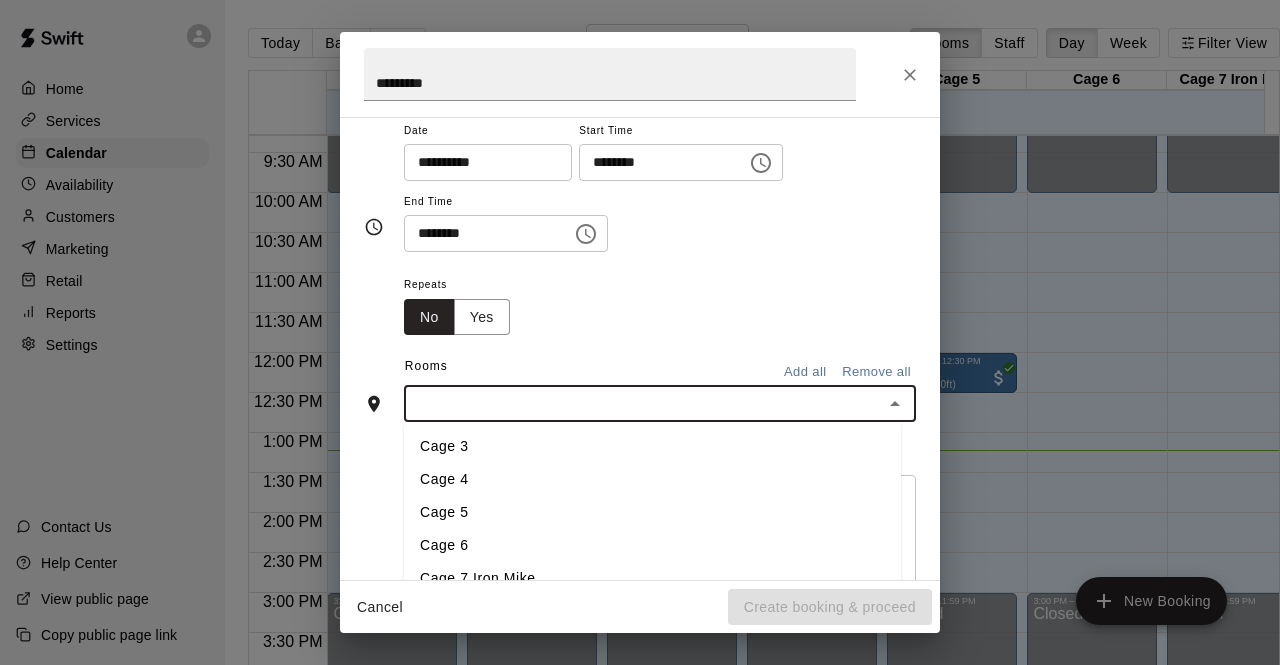 click on "Cage 4" at bounding box center (652, 480) 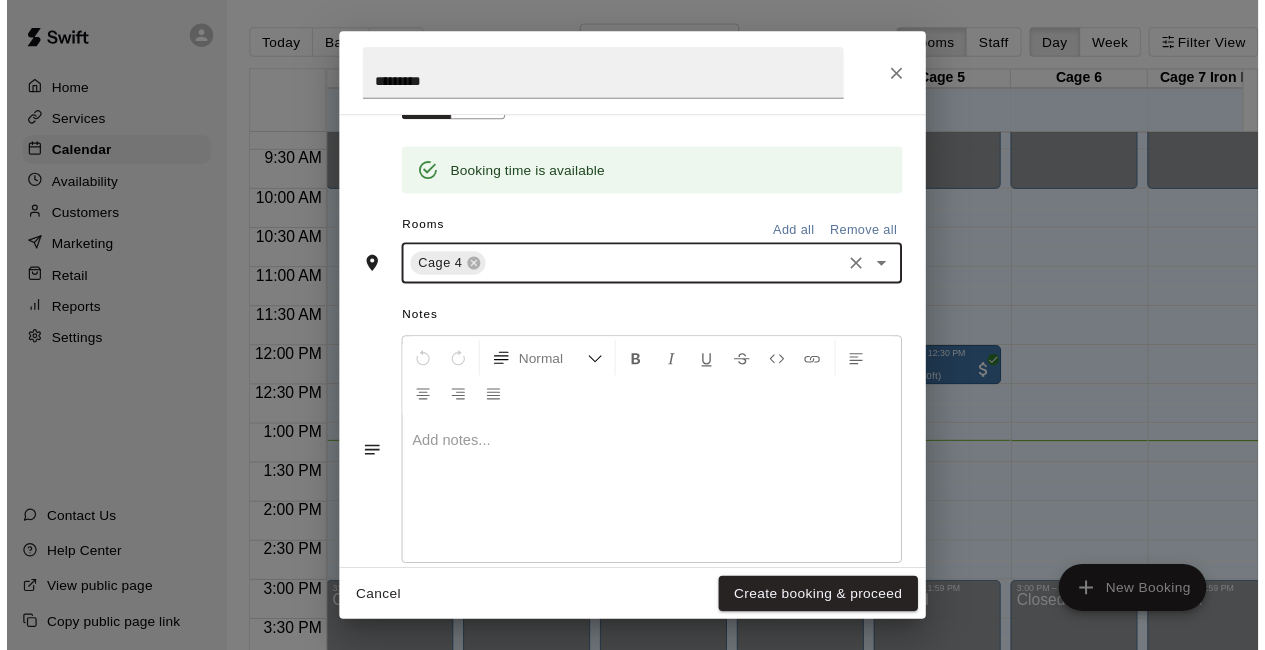 scroll, scrollTop: 413, scrollLeft: 0, axis: vertical 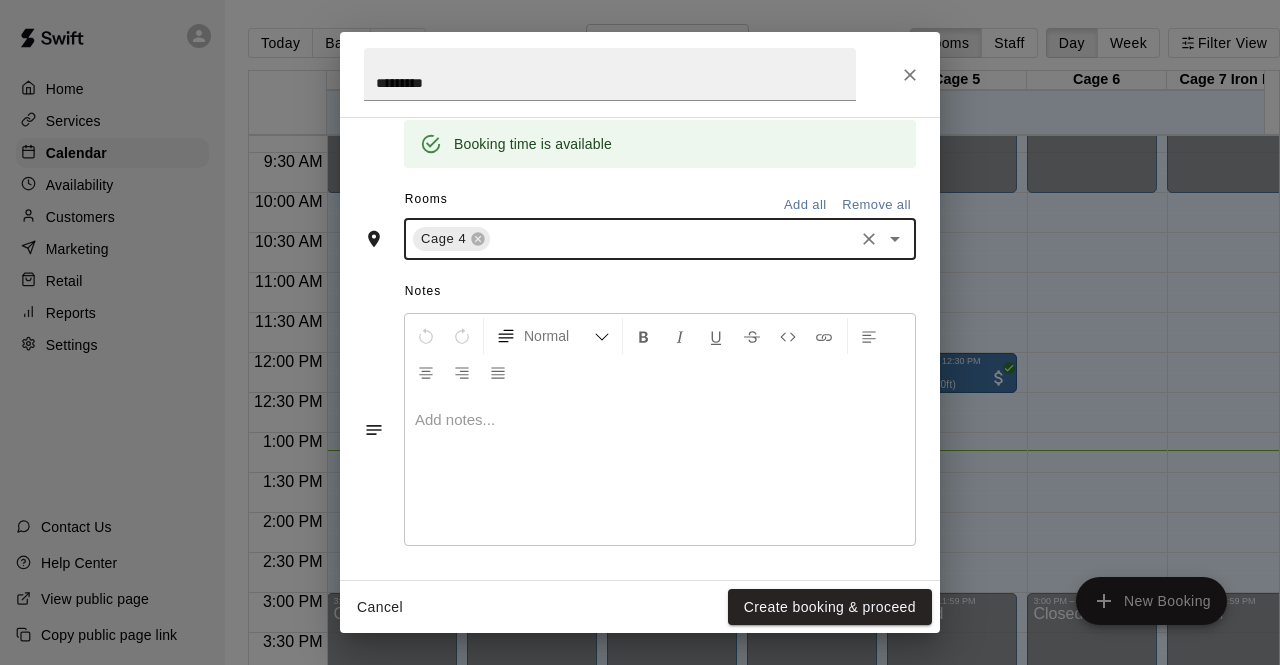 click on "Create booking & proceed" at bounding box center [830, 607] 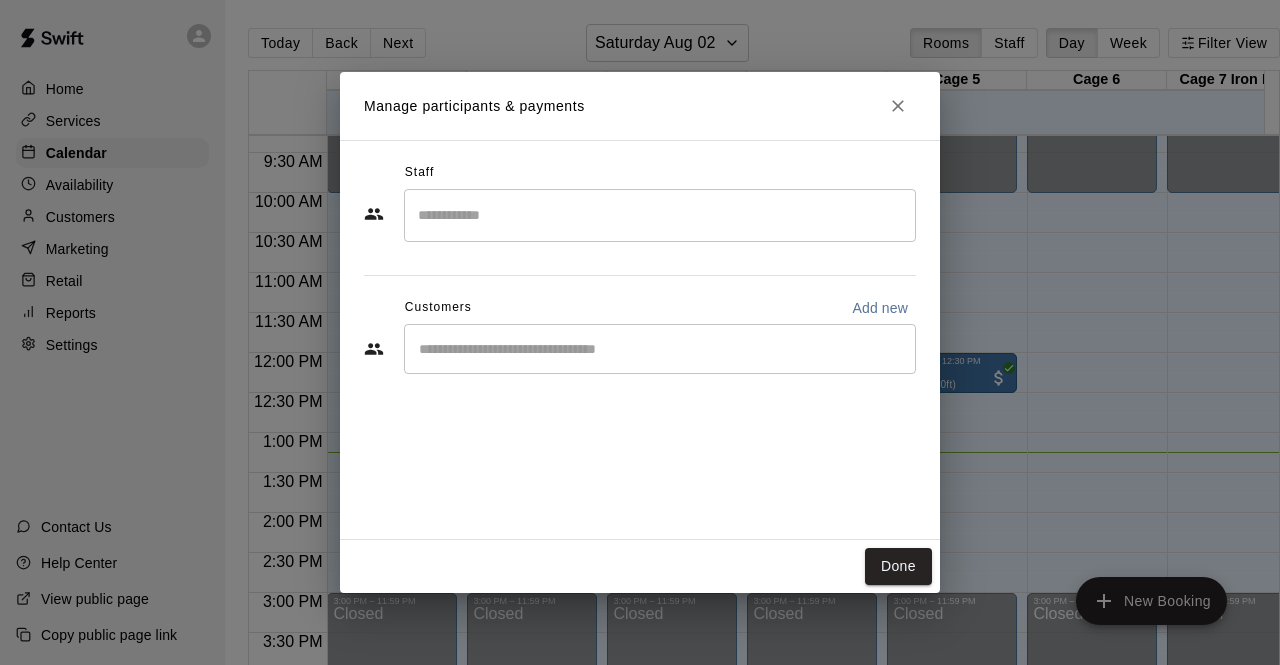 click at bounding box center [660, 215] 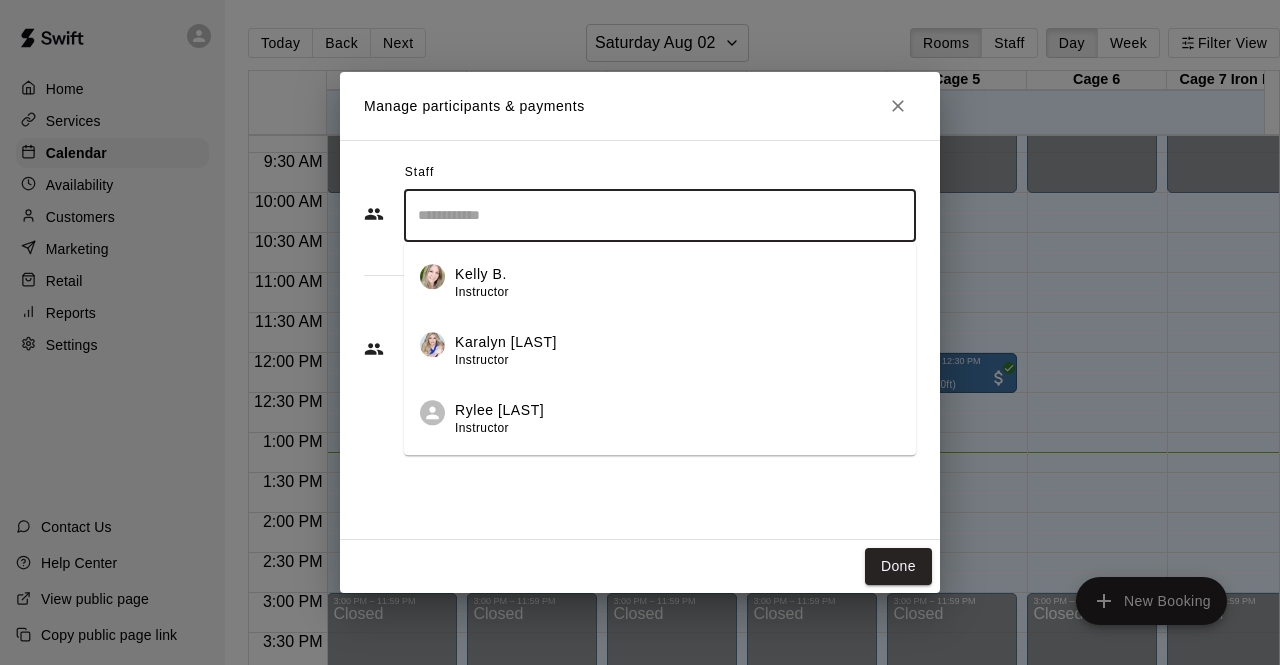 click on "Staff ​ Kelly B. Instructor Karalyn  Martin Instructor Rylee [LAST] Instructor Boldin [LAST] Staff Jason [LAST] Staff Jason [LAST] Staff Sharie  [LAST] Owner Customers Add new ​" at bounding box center [640, 340] 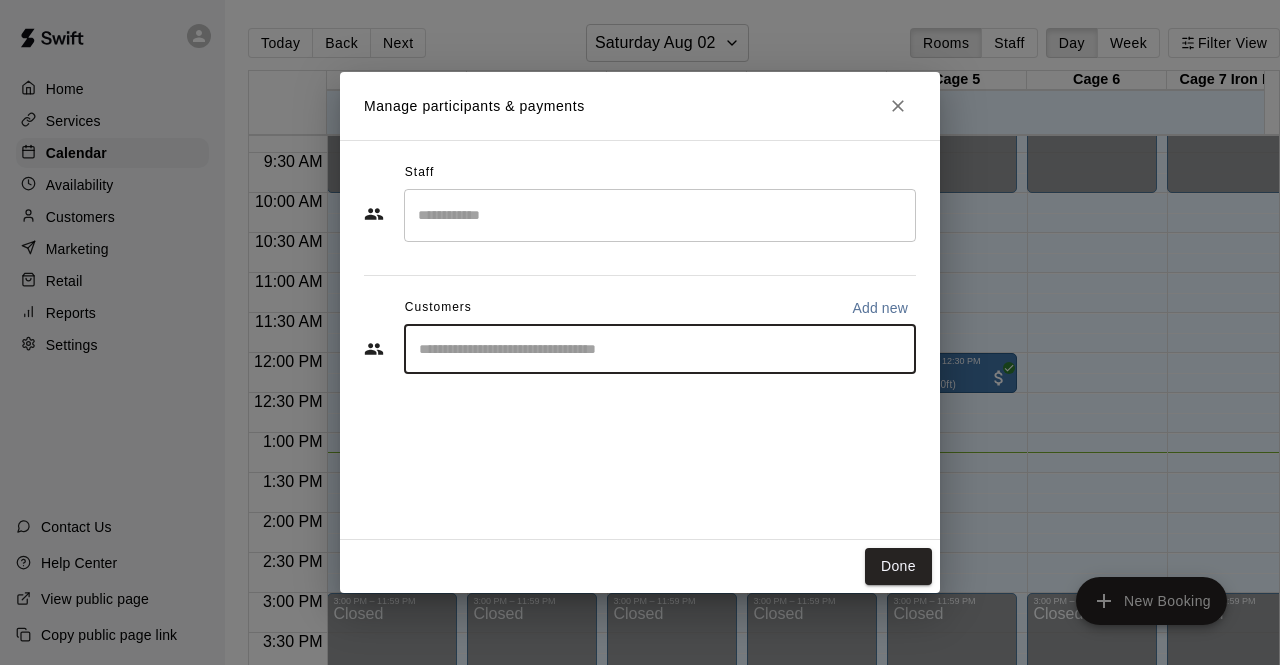 click at bounding box center [660, 349] 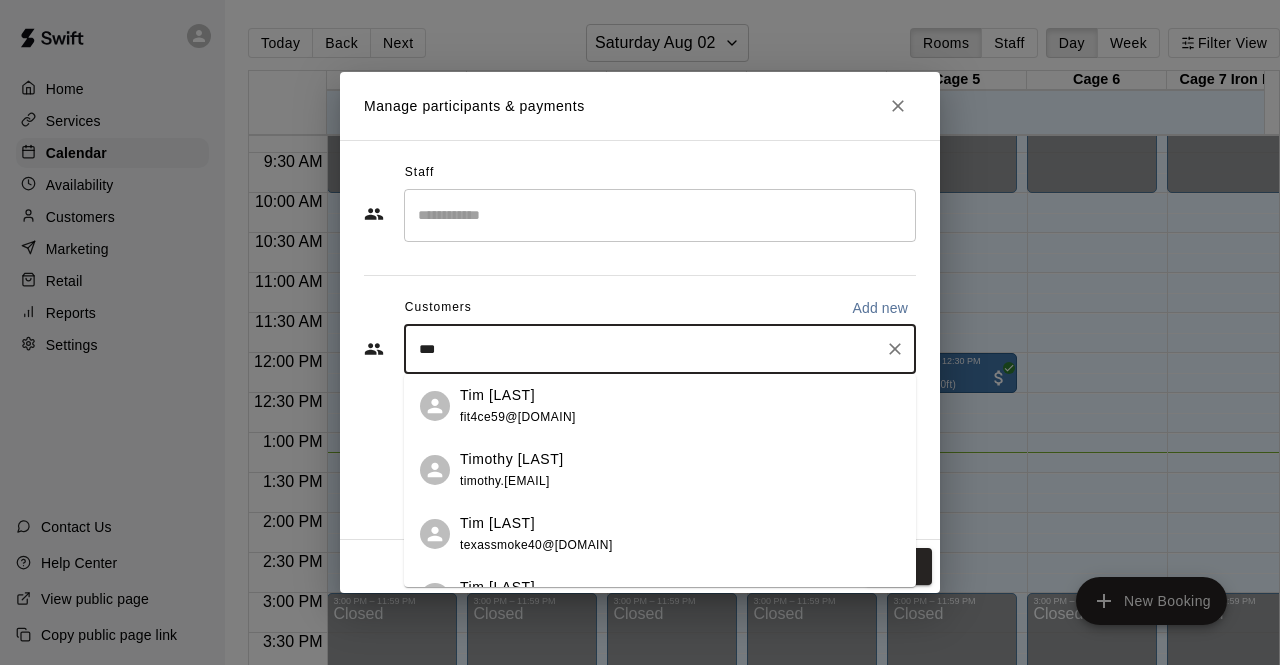 type on "***" 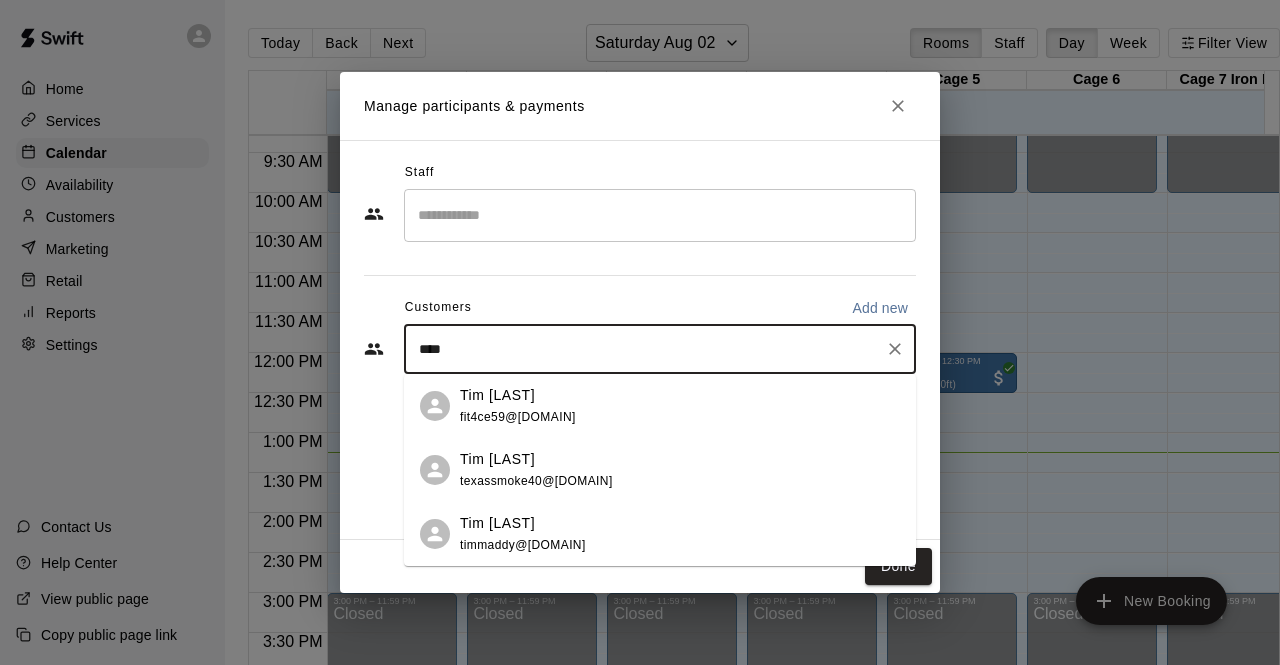 click on "timmaddy@[DOMAIN]" at bounding box center [523, 545] 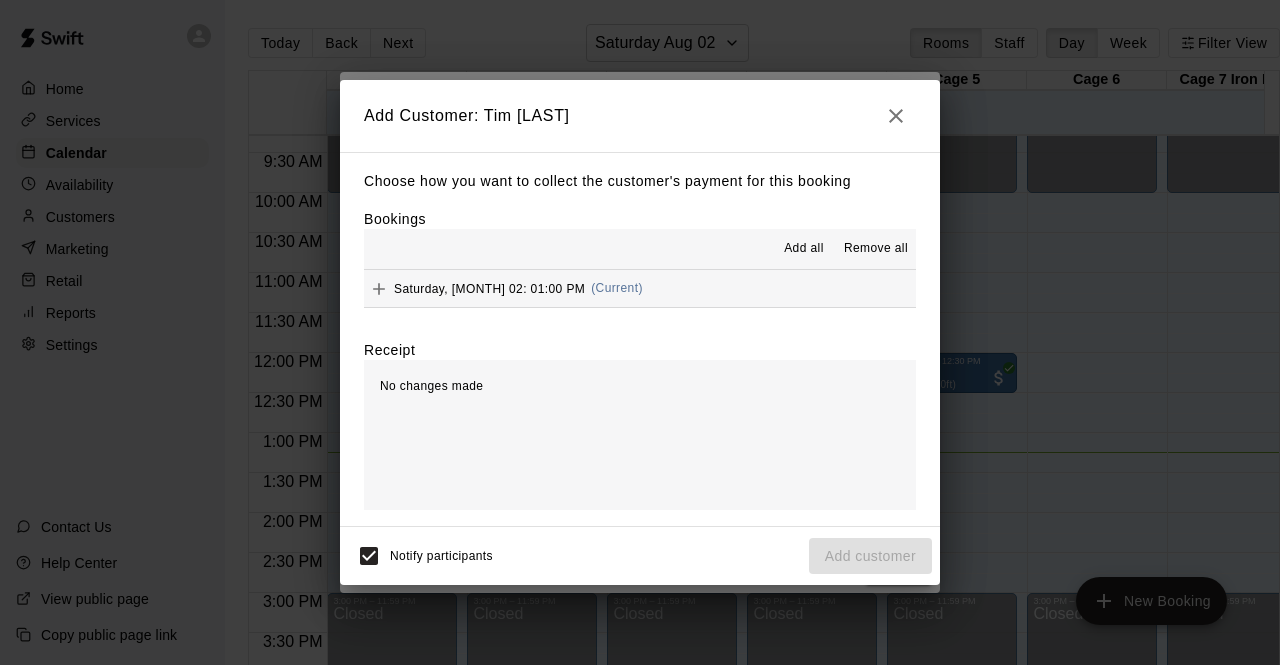 click on "Saturday, [MONTH] 02: 01:00 PM (Current)" at bounding box center (640, 288) 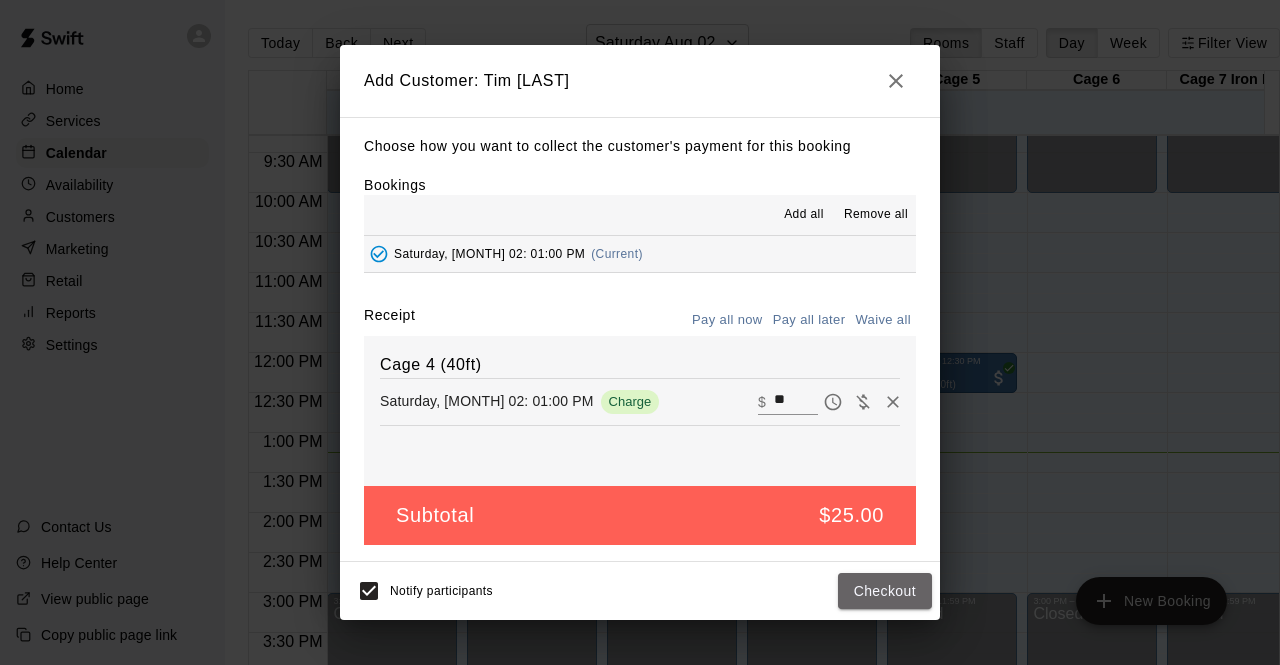 click on "Checkout" at bounding box center [885, 591] 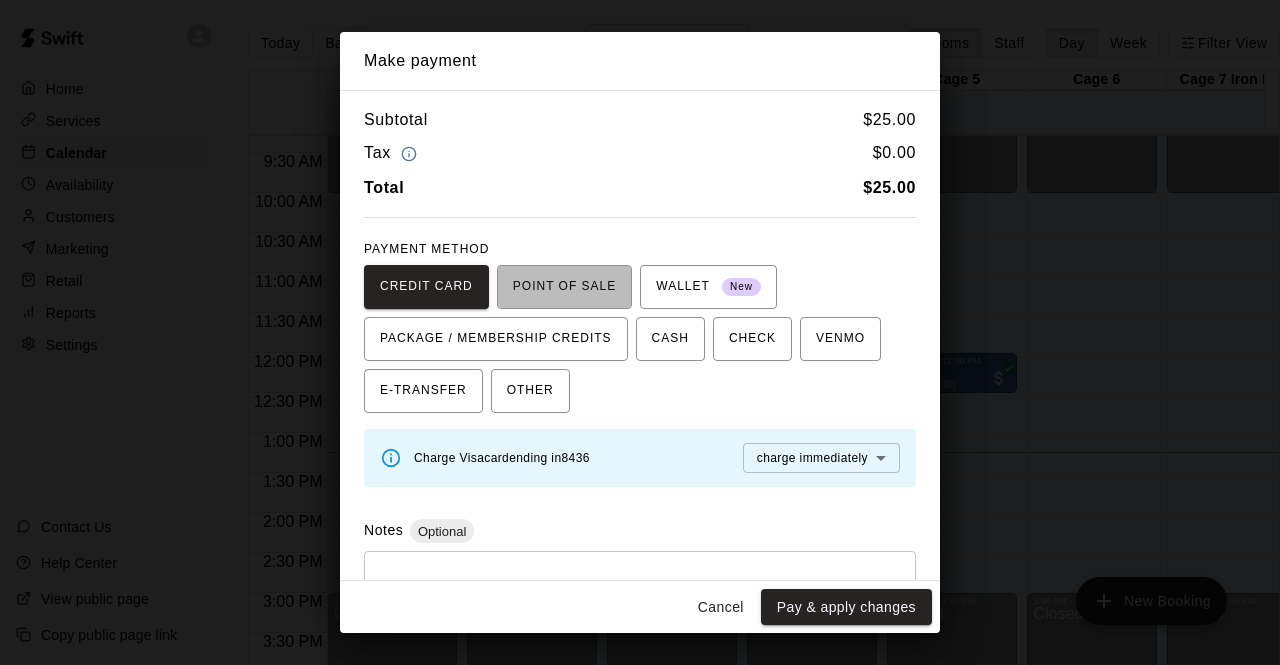 click on "POINT OF SALE" at bounding box center (564, 287) 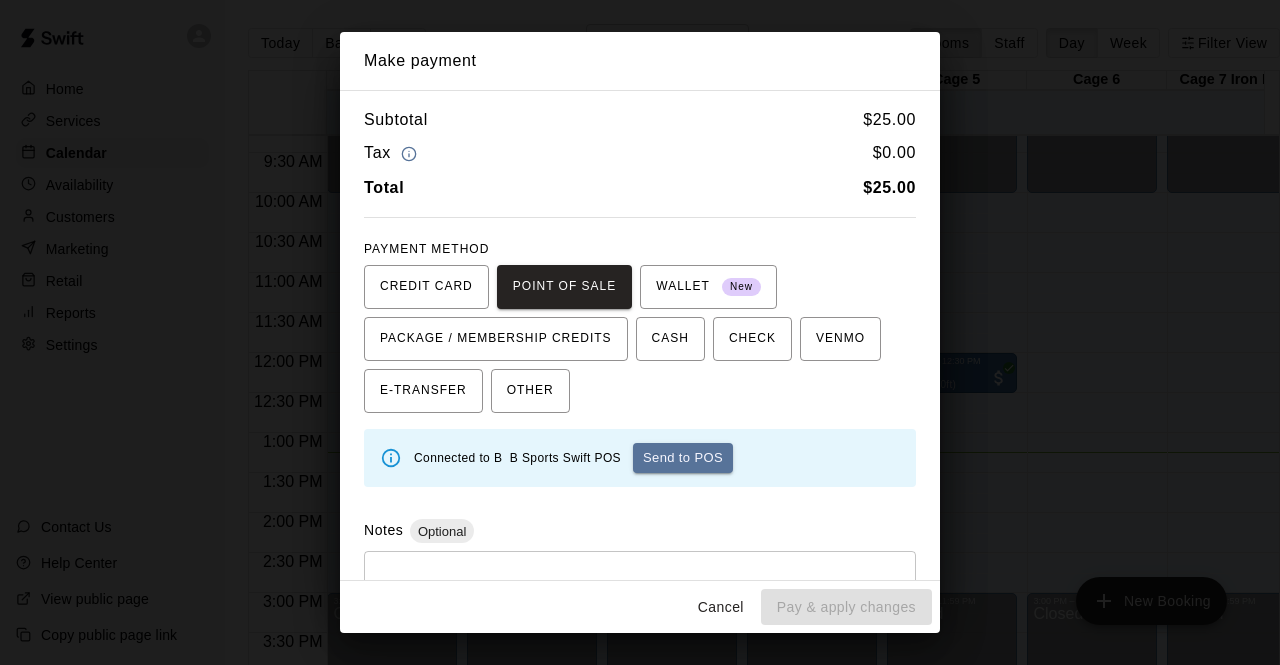 click on "Send to POS" at bounding box center (683, 458) 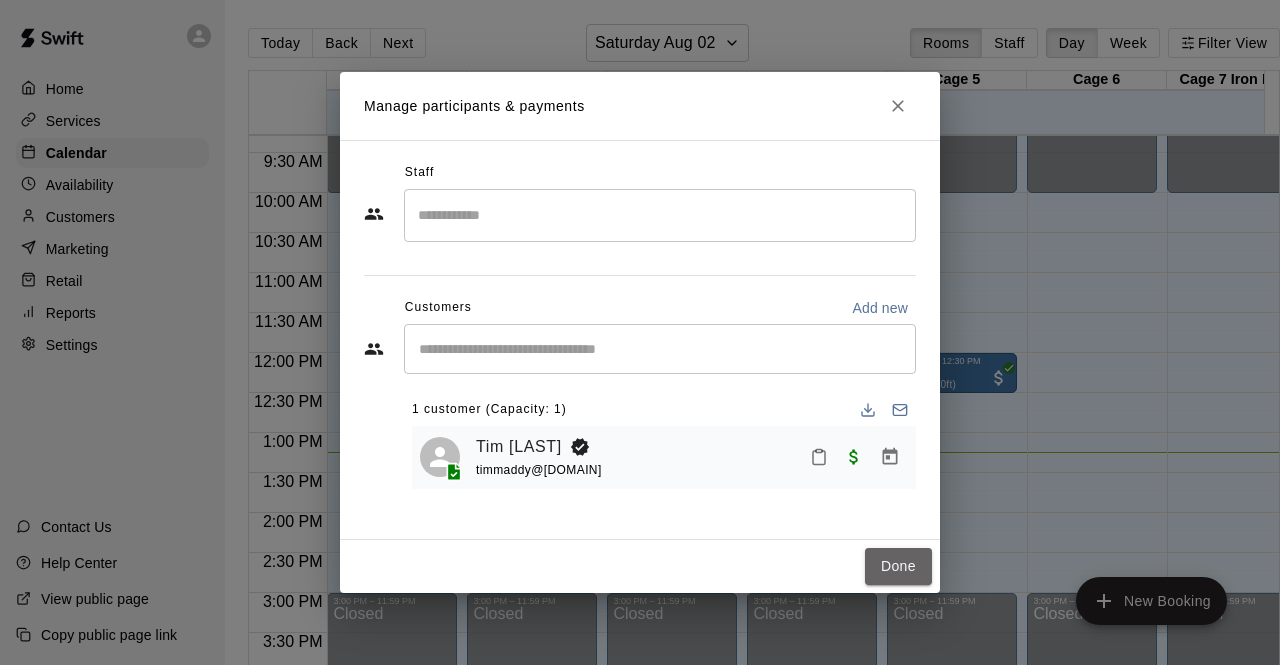 click on "Done" at bounding box center (898, 566) 